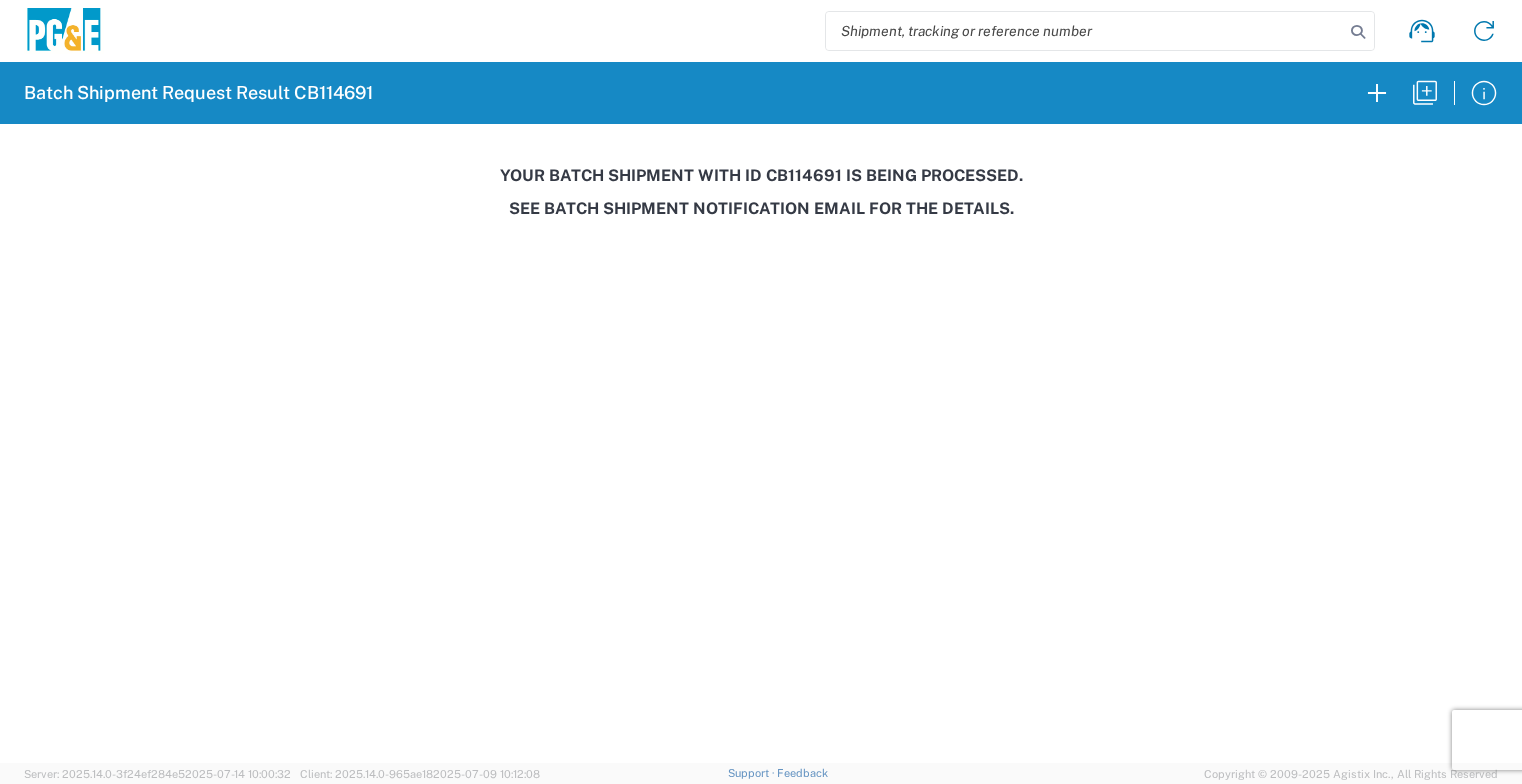 scroll, scrollTop: 0, scrollLeft: 0, axis: both 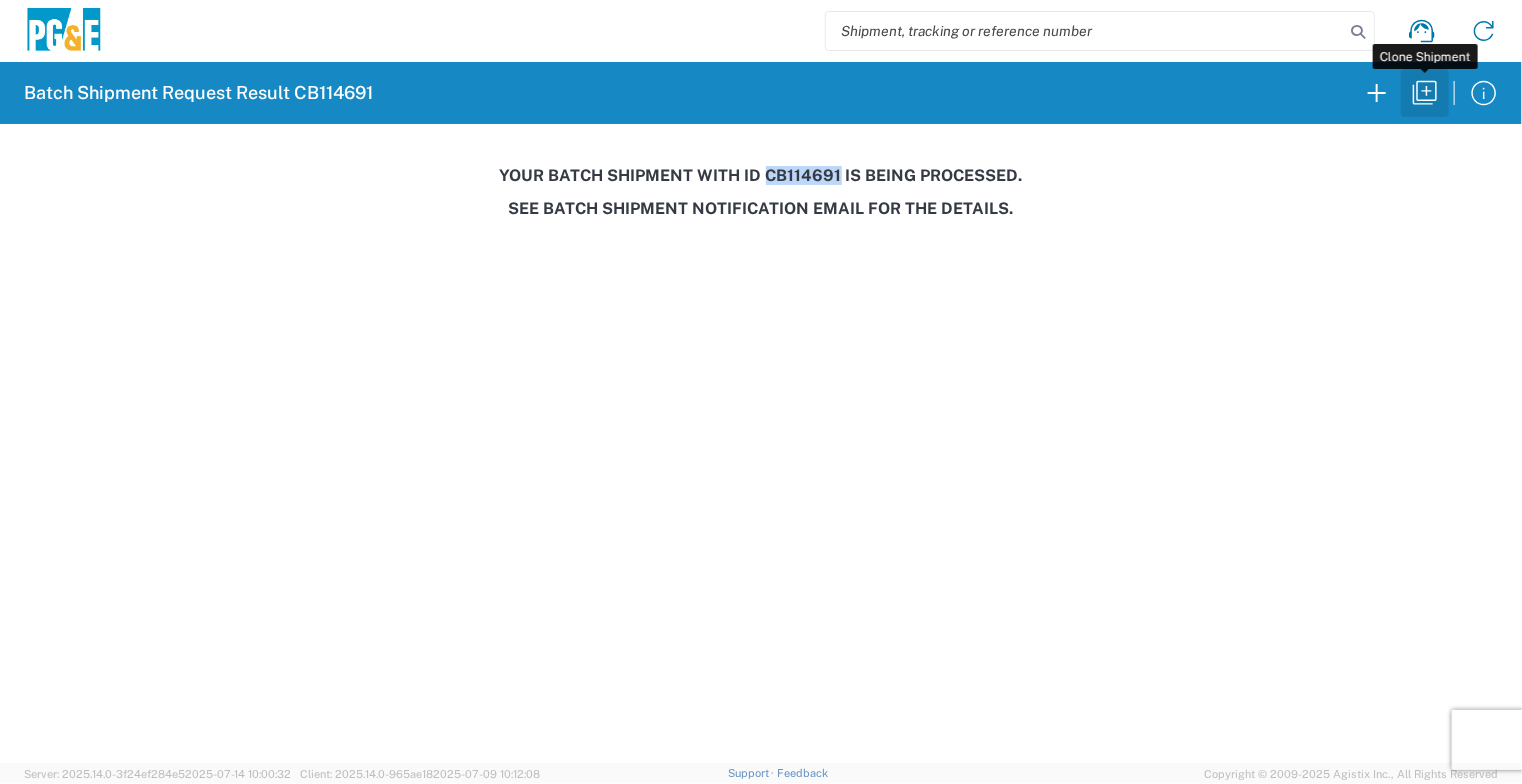 click 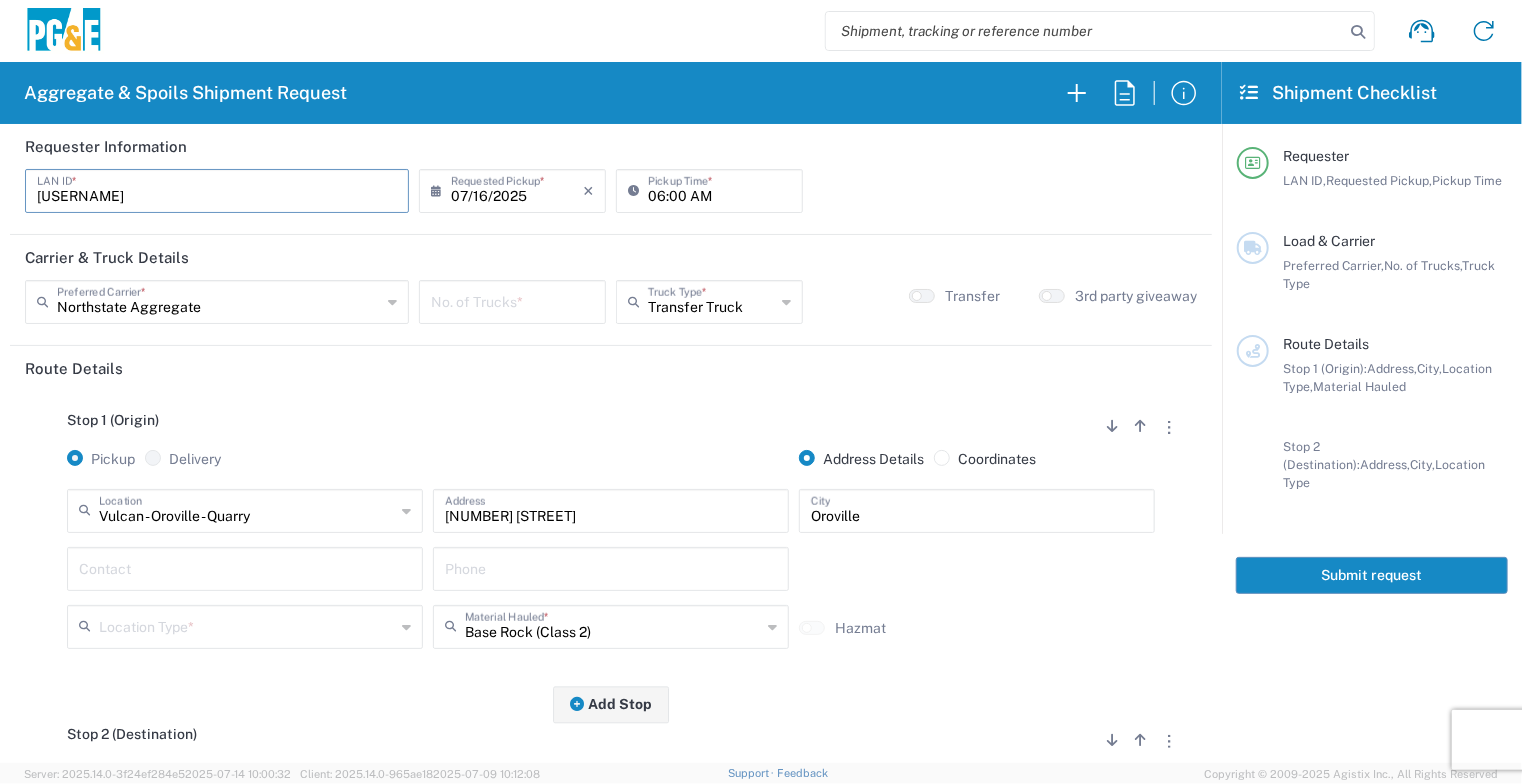drag, startPoint x: 229, startPoint y: 195, endPoint x: -8, endPoint y: 236, distance: 240.52026 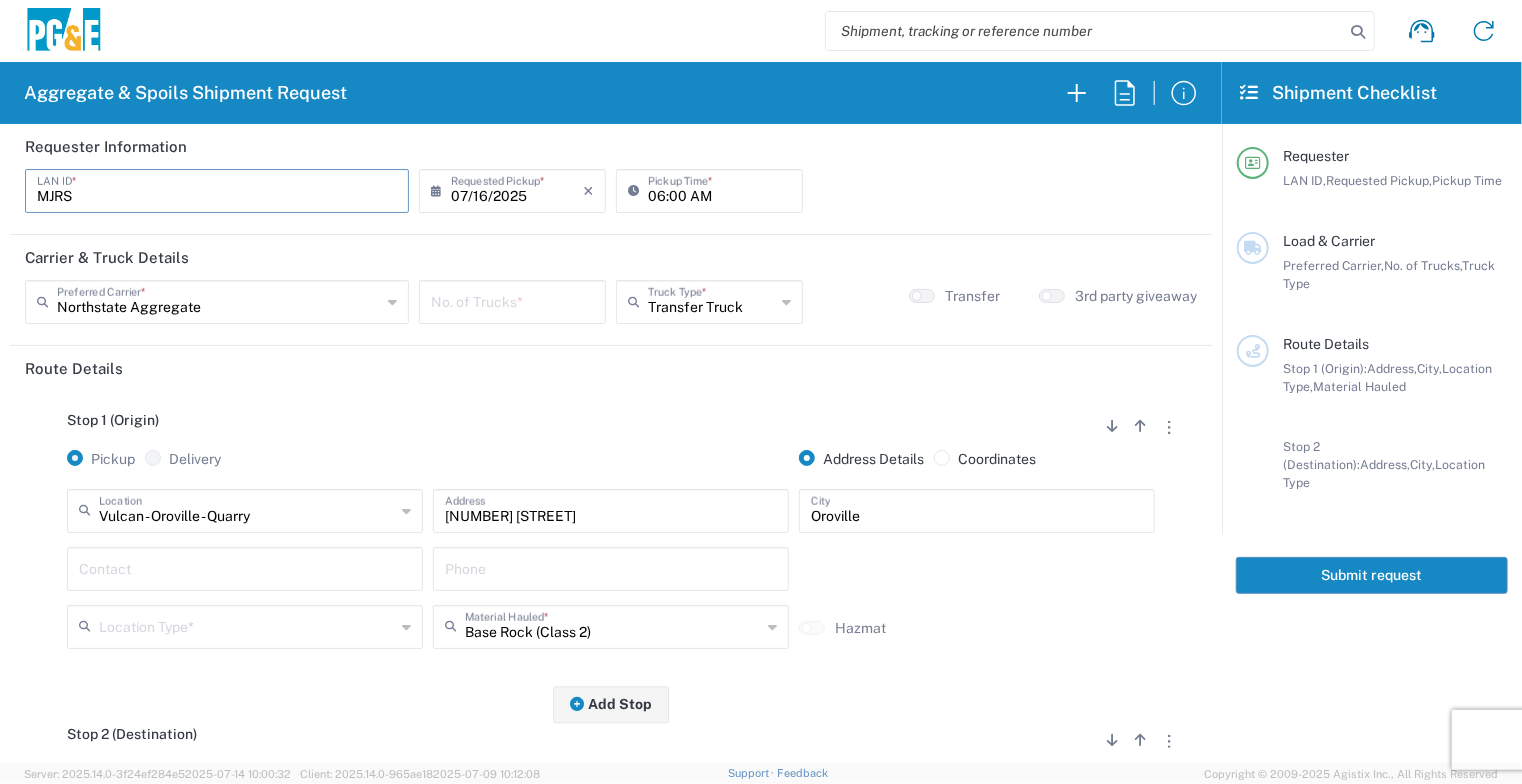 type on "MJRS" 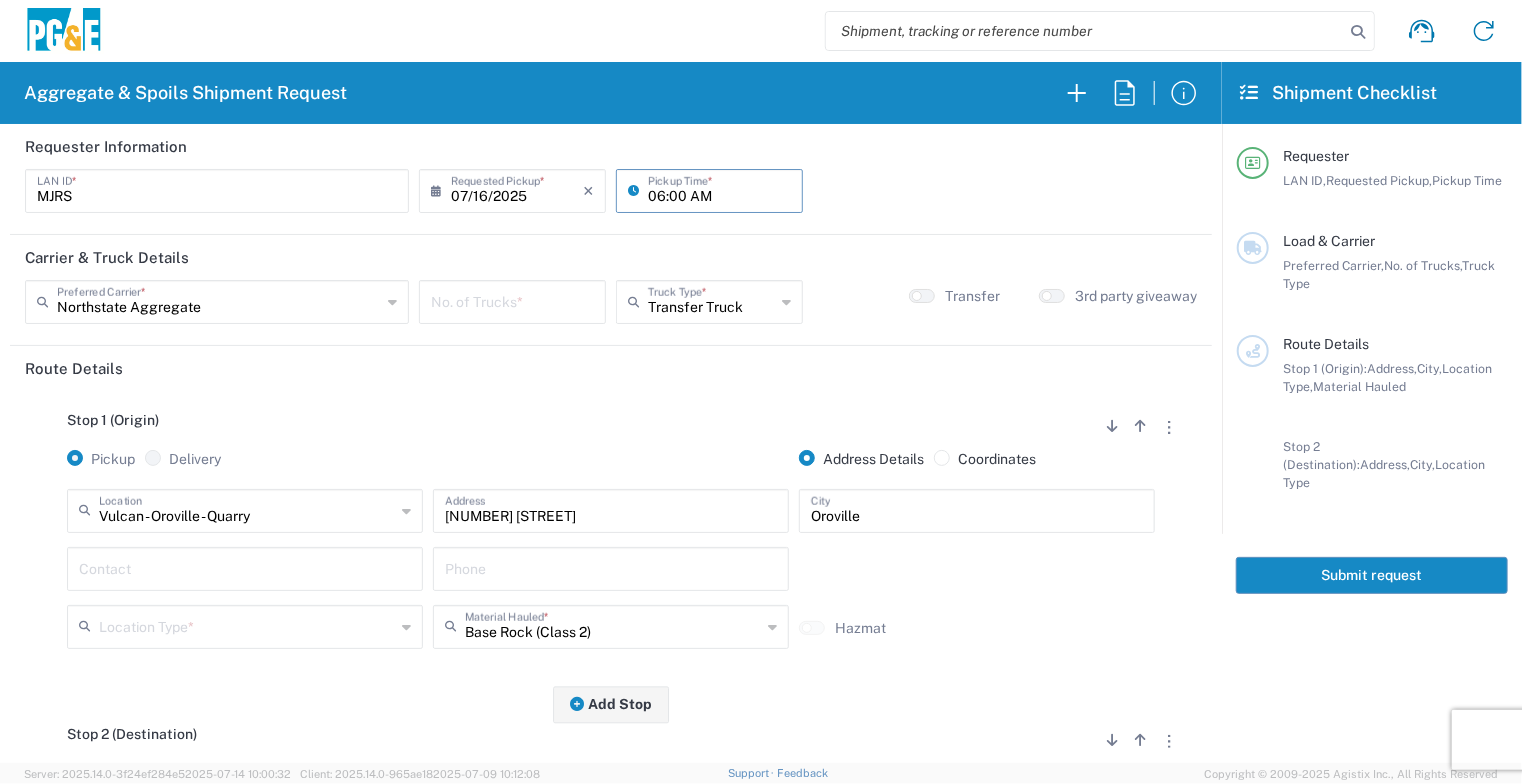 click on "06:00 AM" at bounding box center (719, 189) 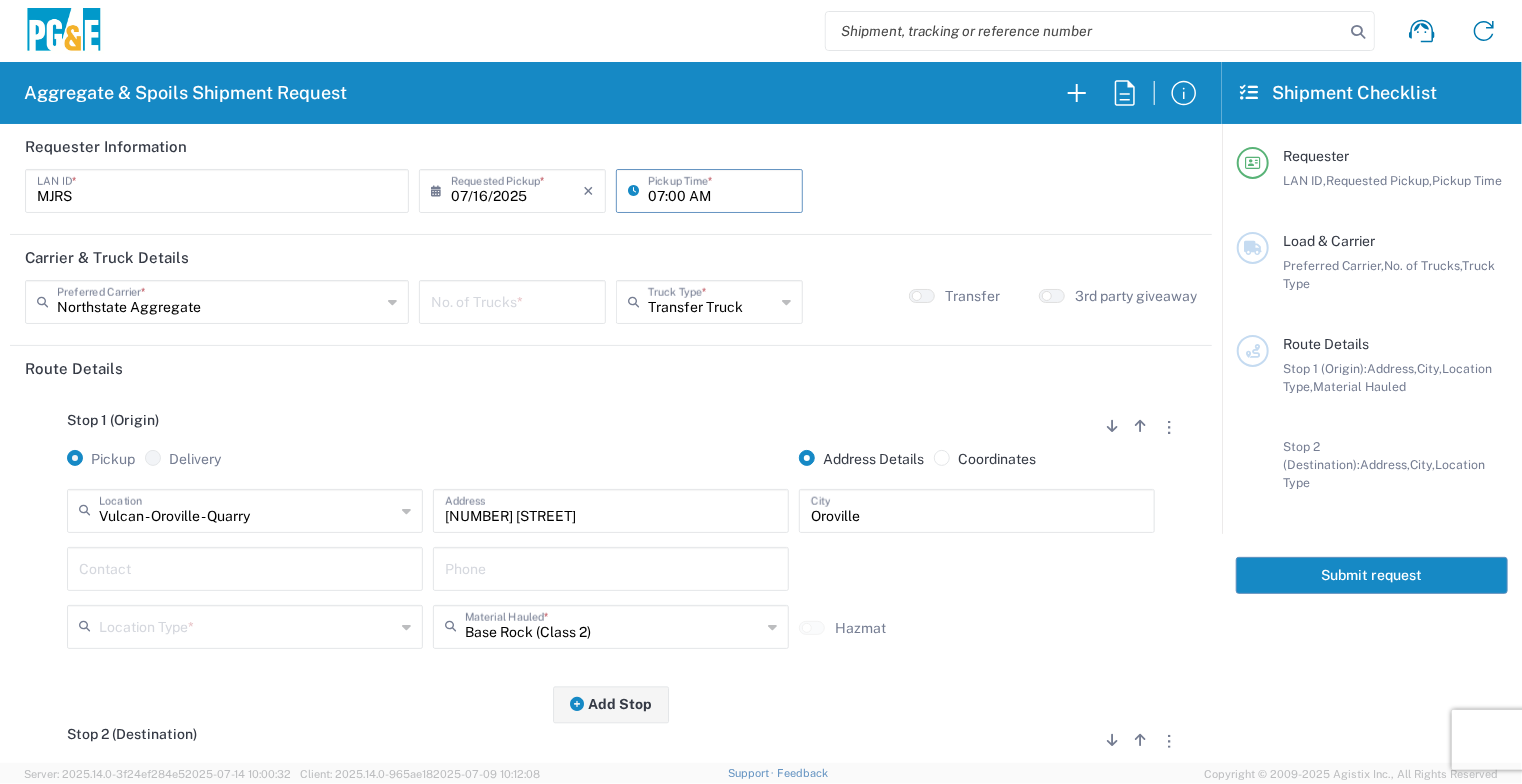 type on "07:00 AM" 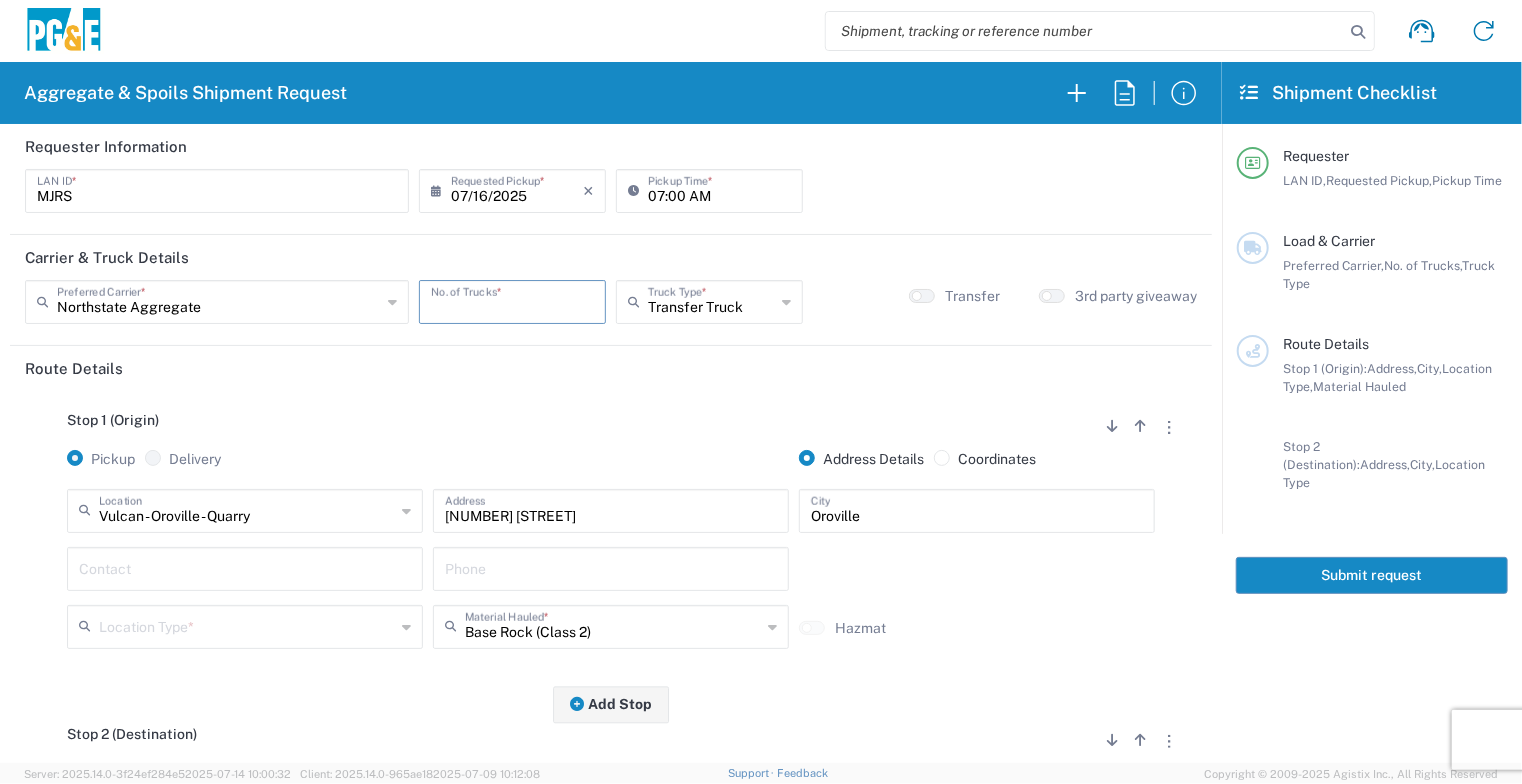 click at bounding box center (512, 300) 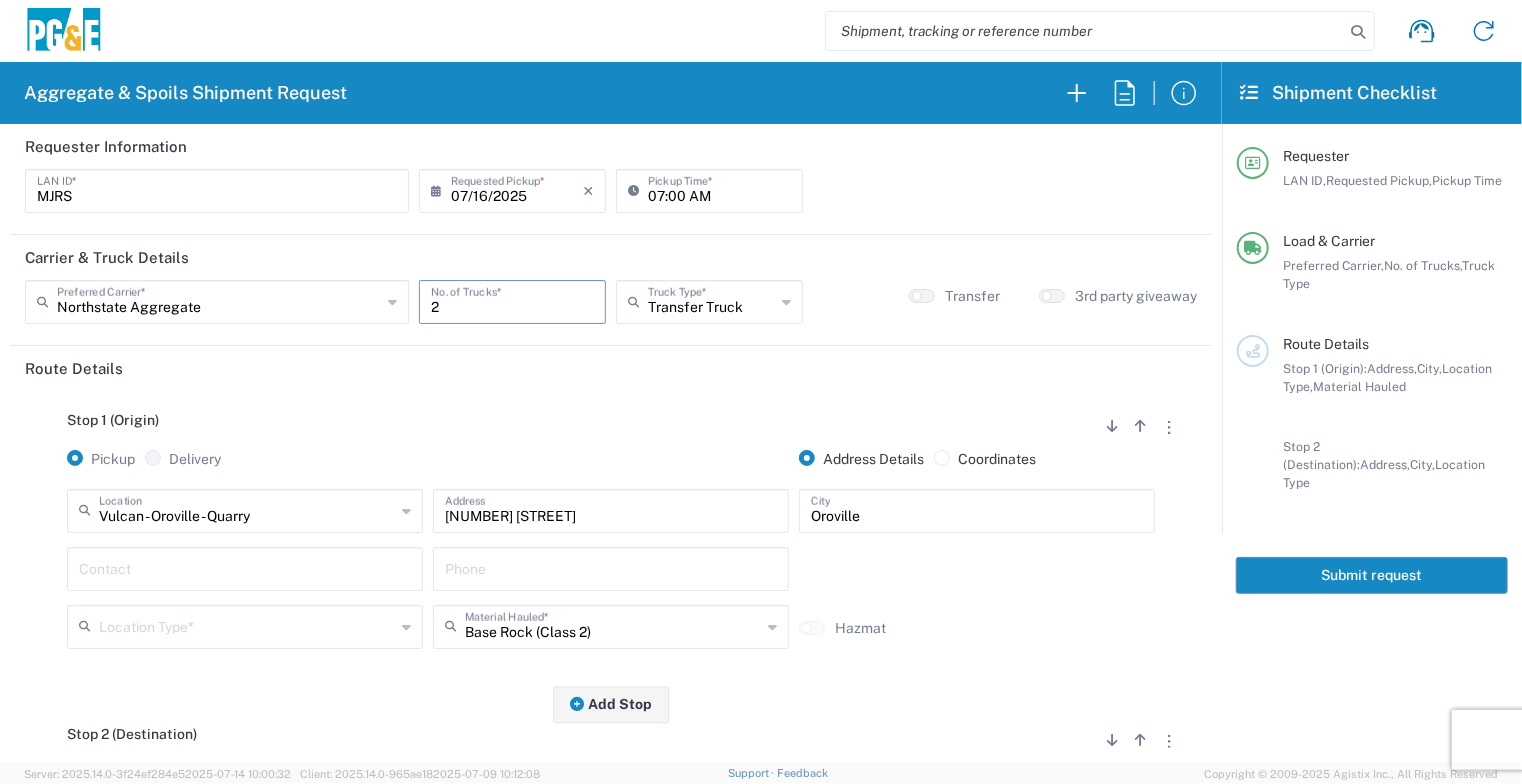 type on "2" 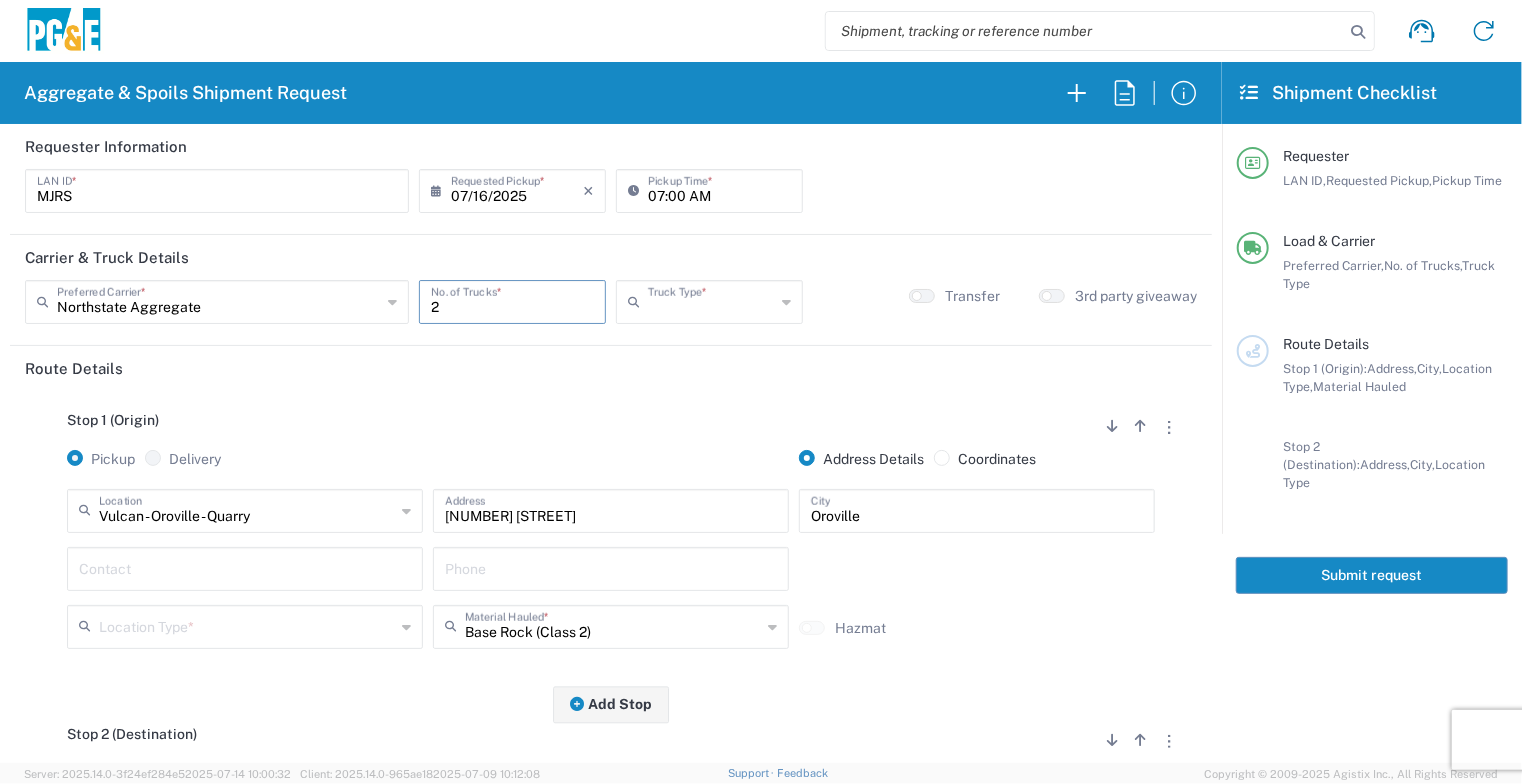 click at bounding box center [711, 300] 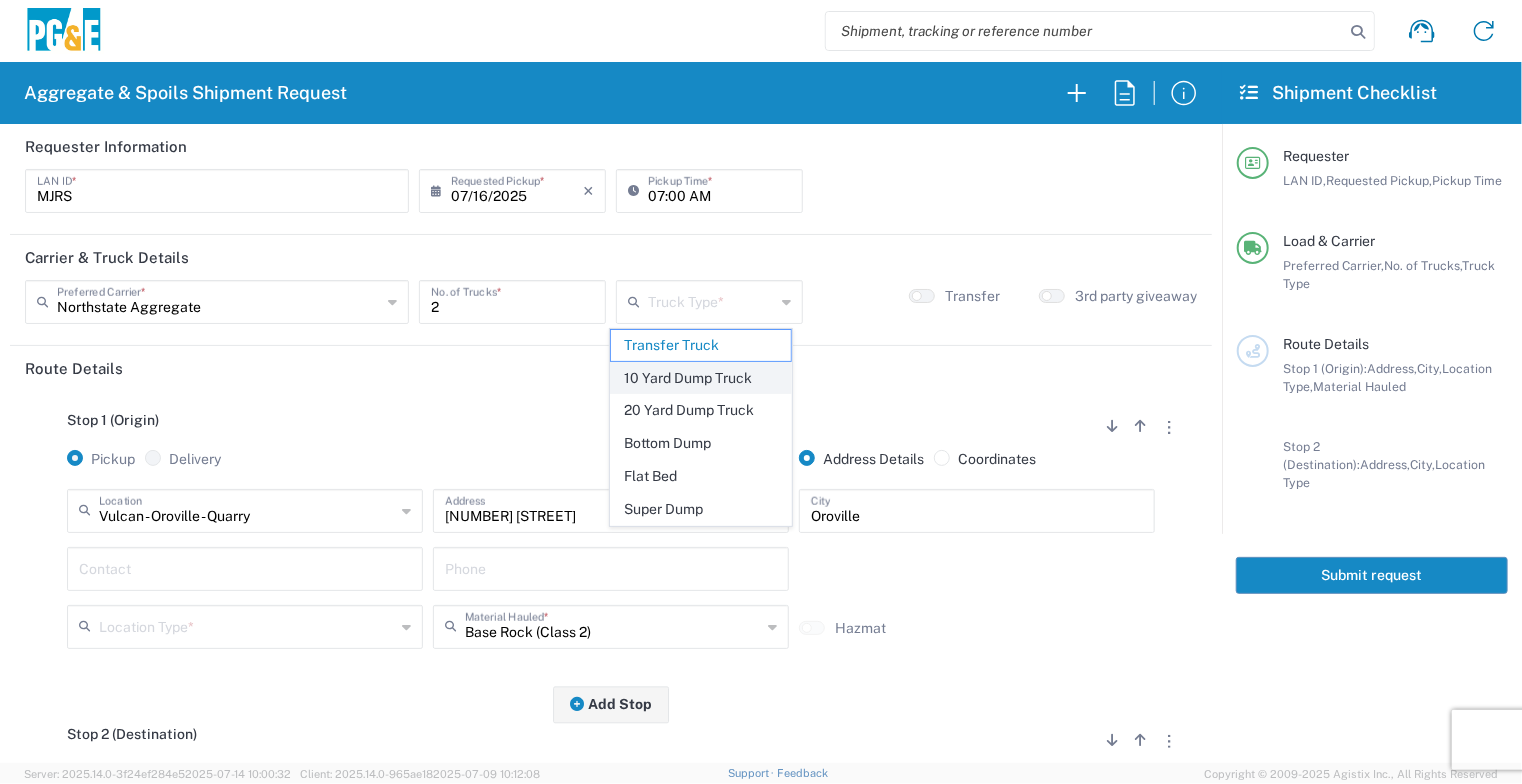 click on "10 Yard Dump Truck" 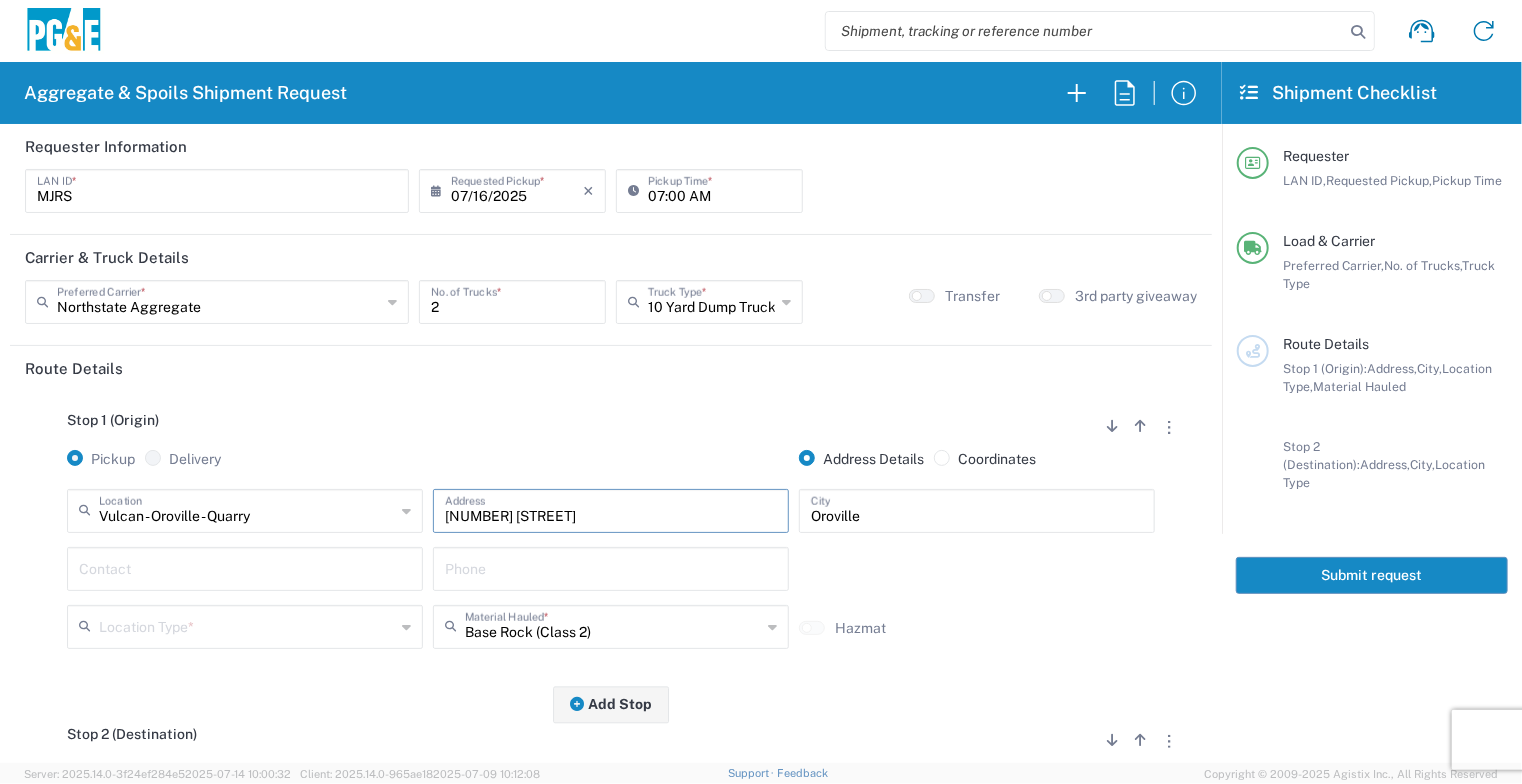 drag, startPoint x: 616, startPoint y: 503, endPoint x: 299, endPoint y: 503, distance: 317 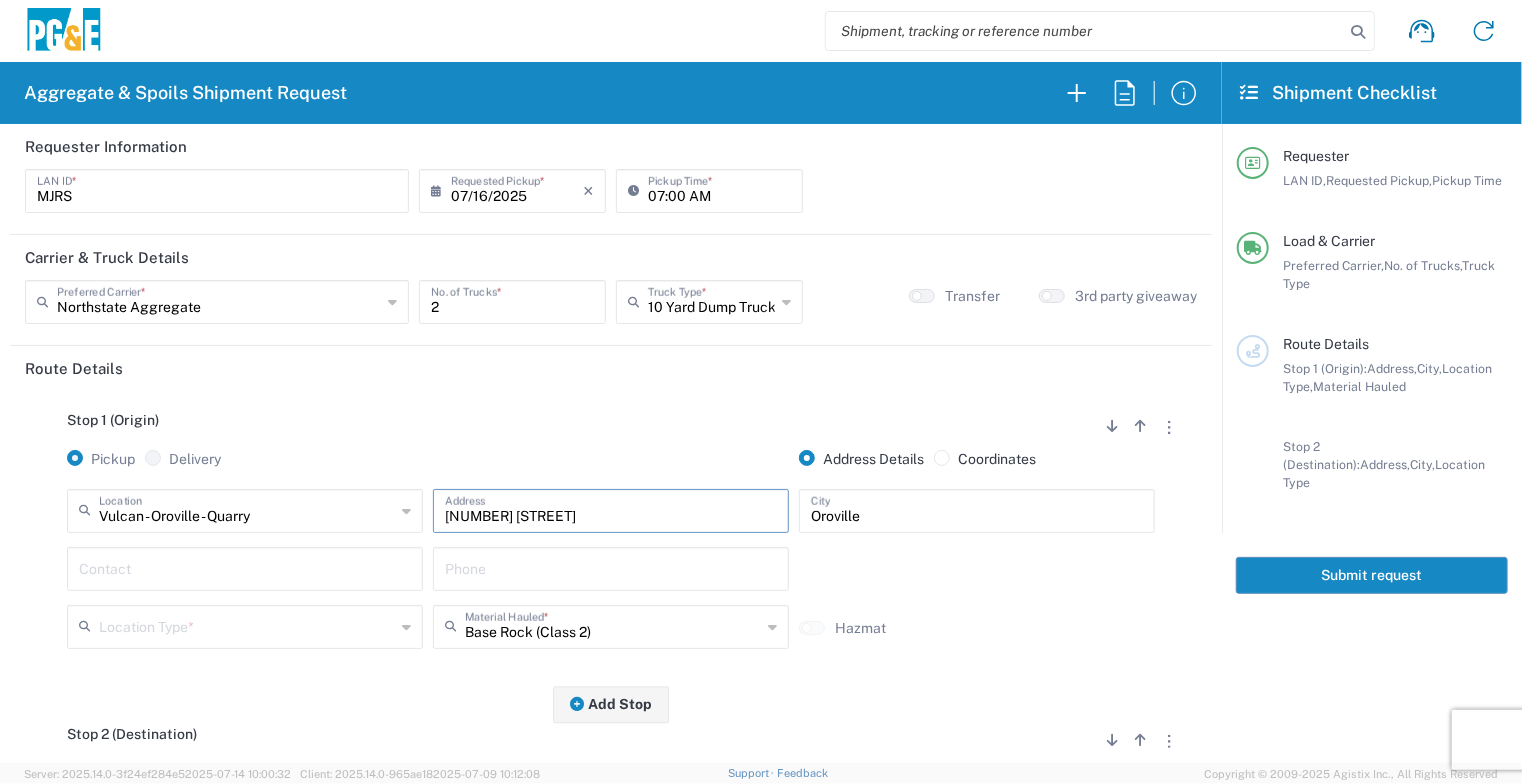 paste on "[NUMBER] [STREET], [CITY]" 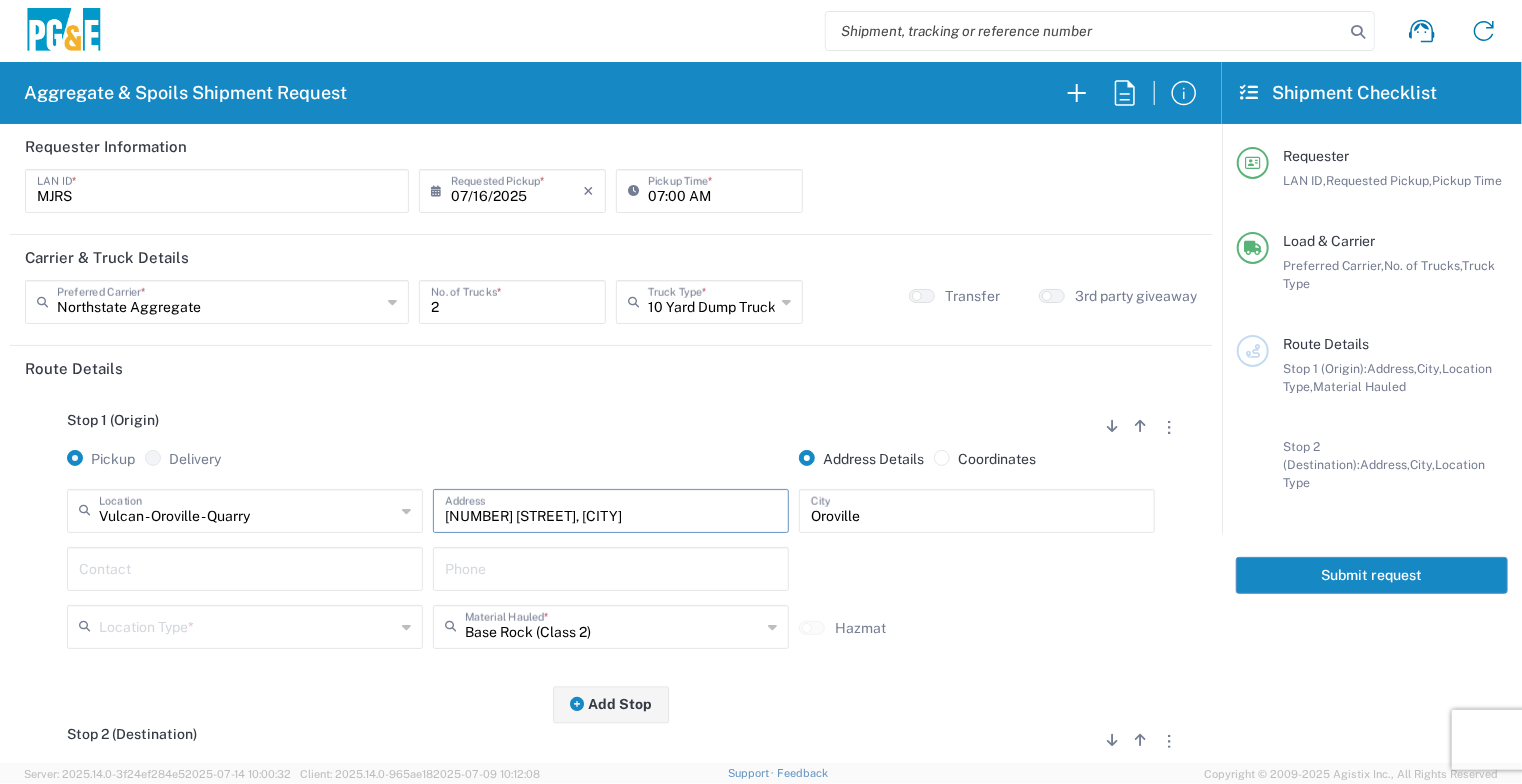 type 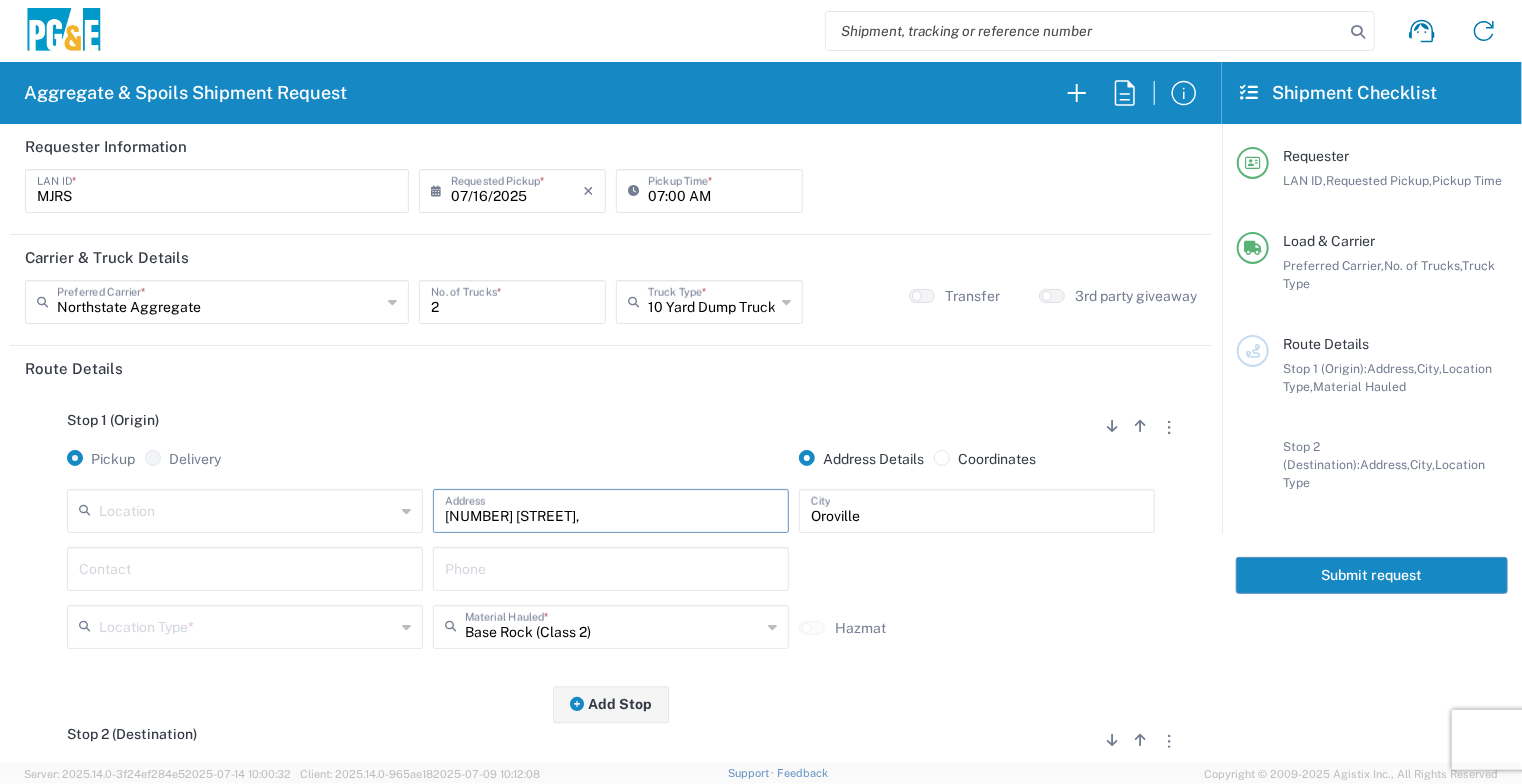 type on "[NUMBER] [STREET]," 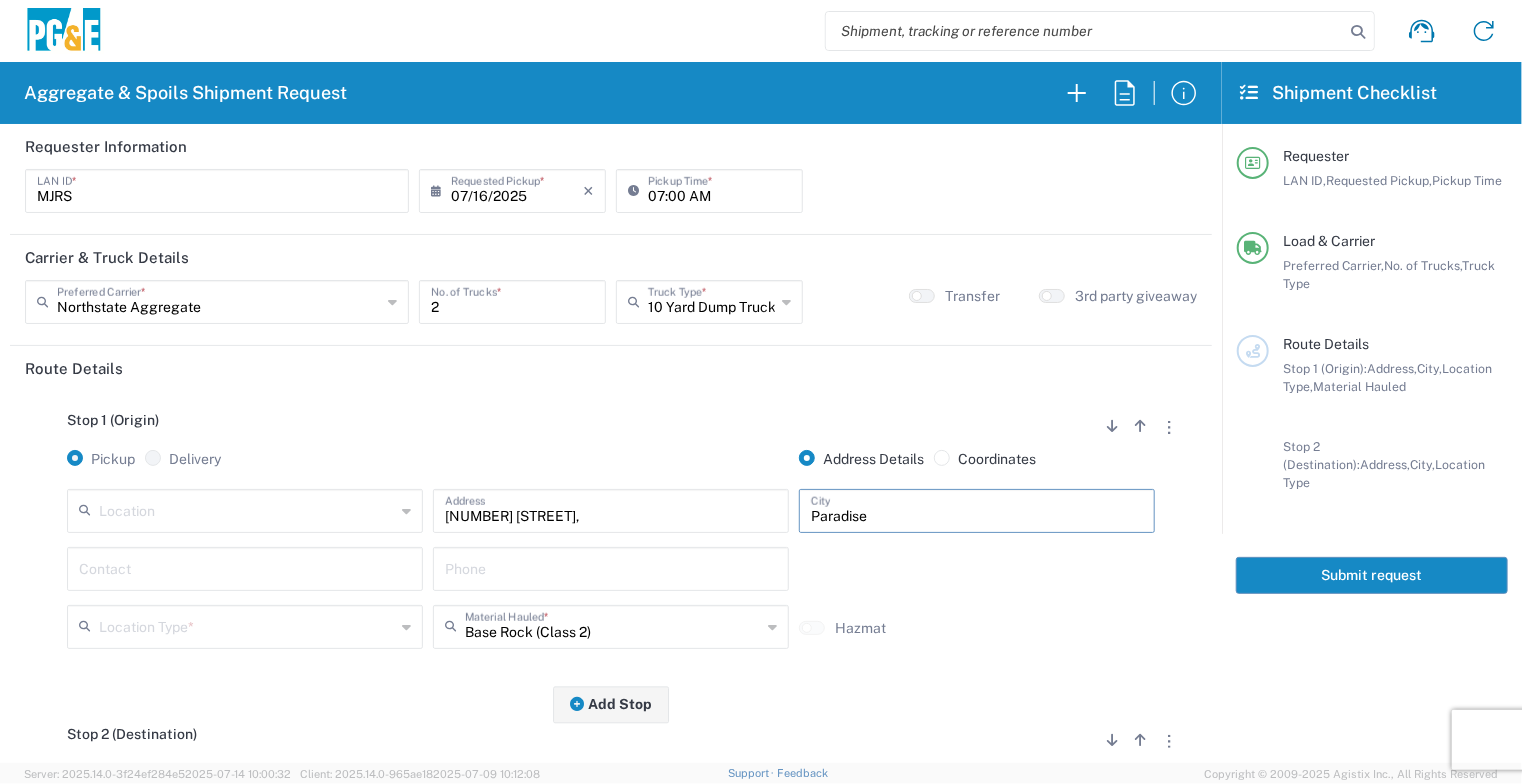 type on "Paradise" 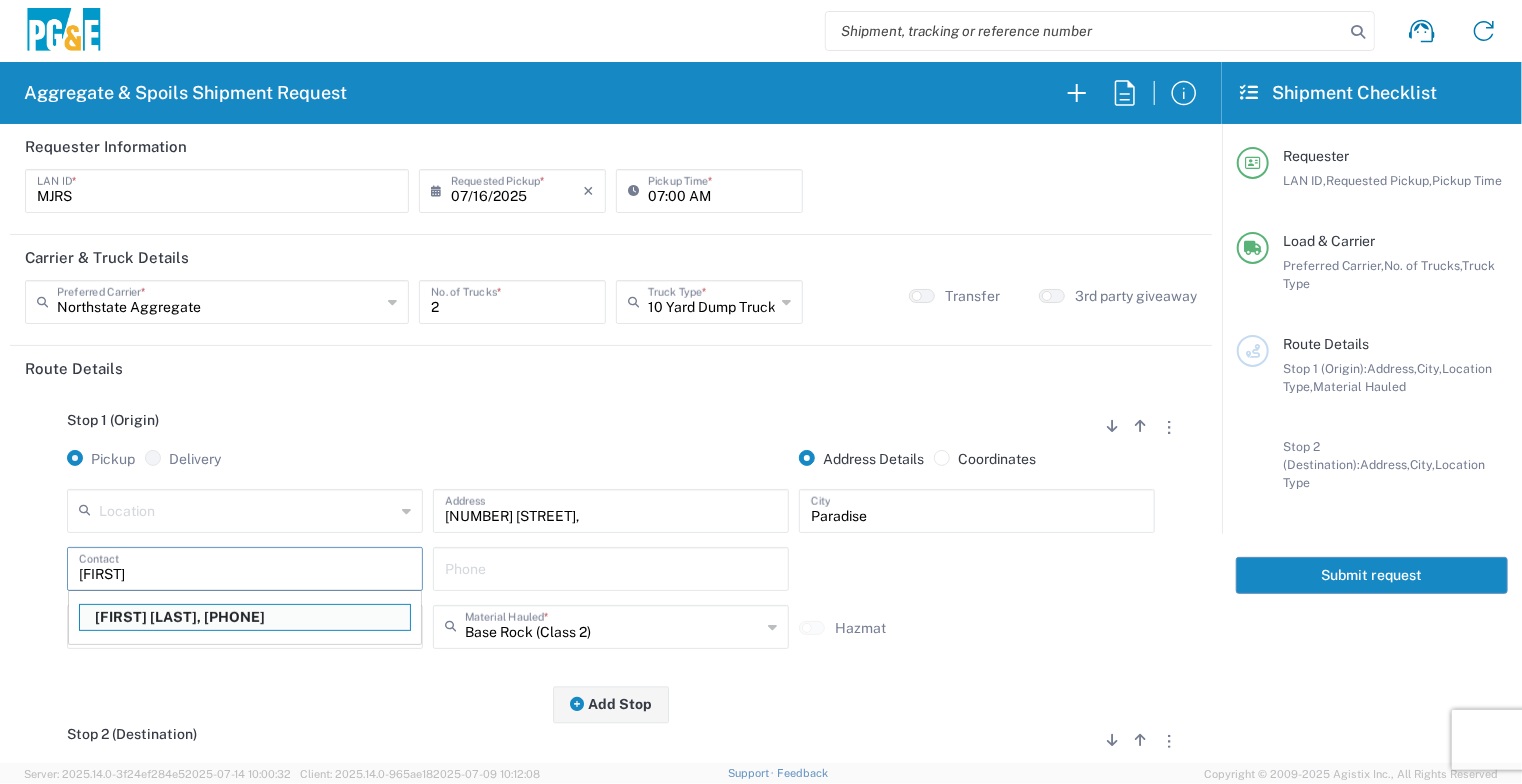 type on "[FIRST] [LAST]" 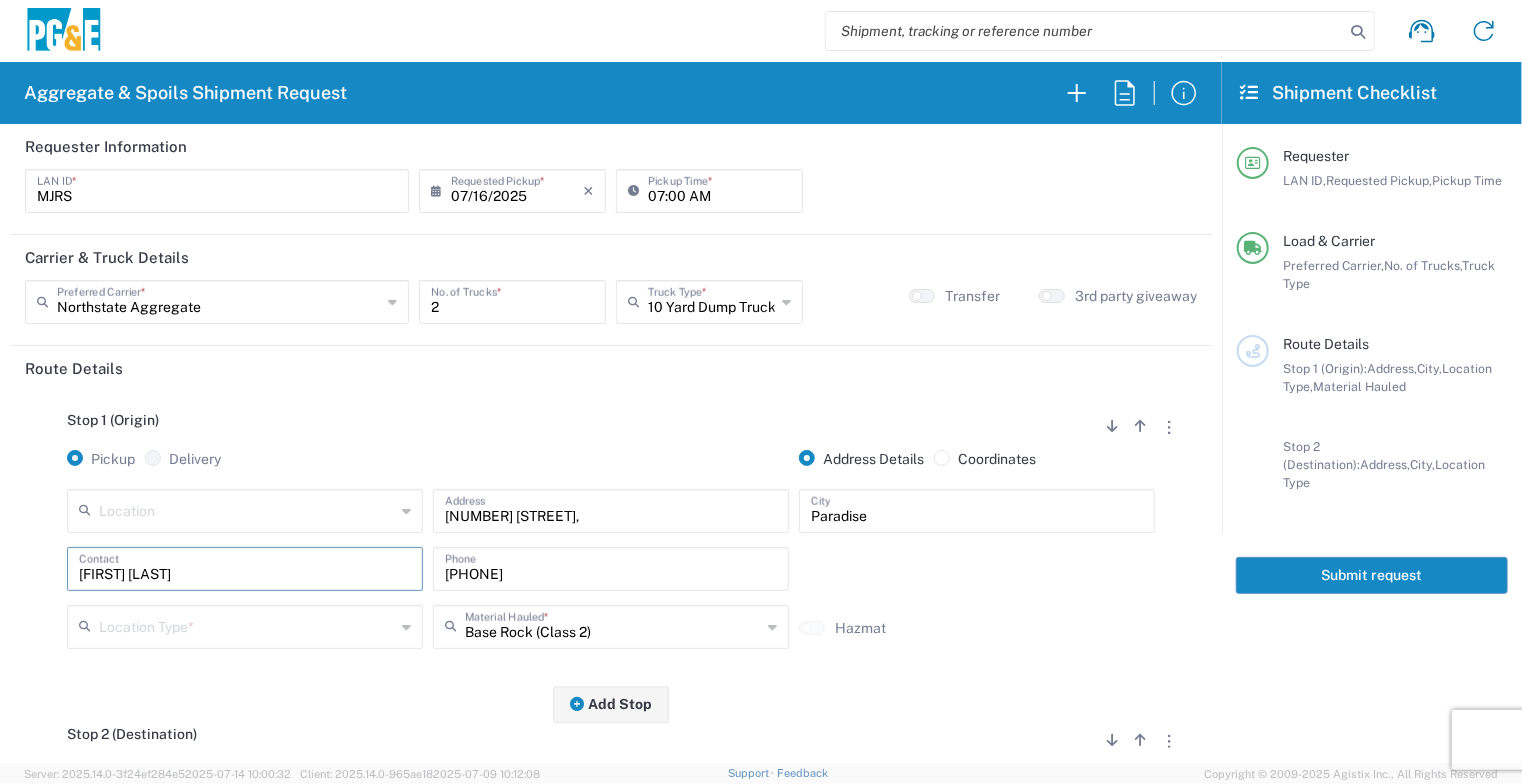 type on "[FIRST] [LAST]" 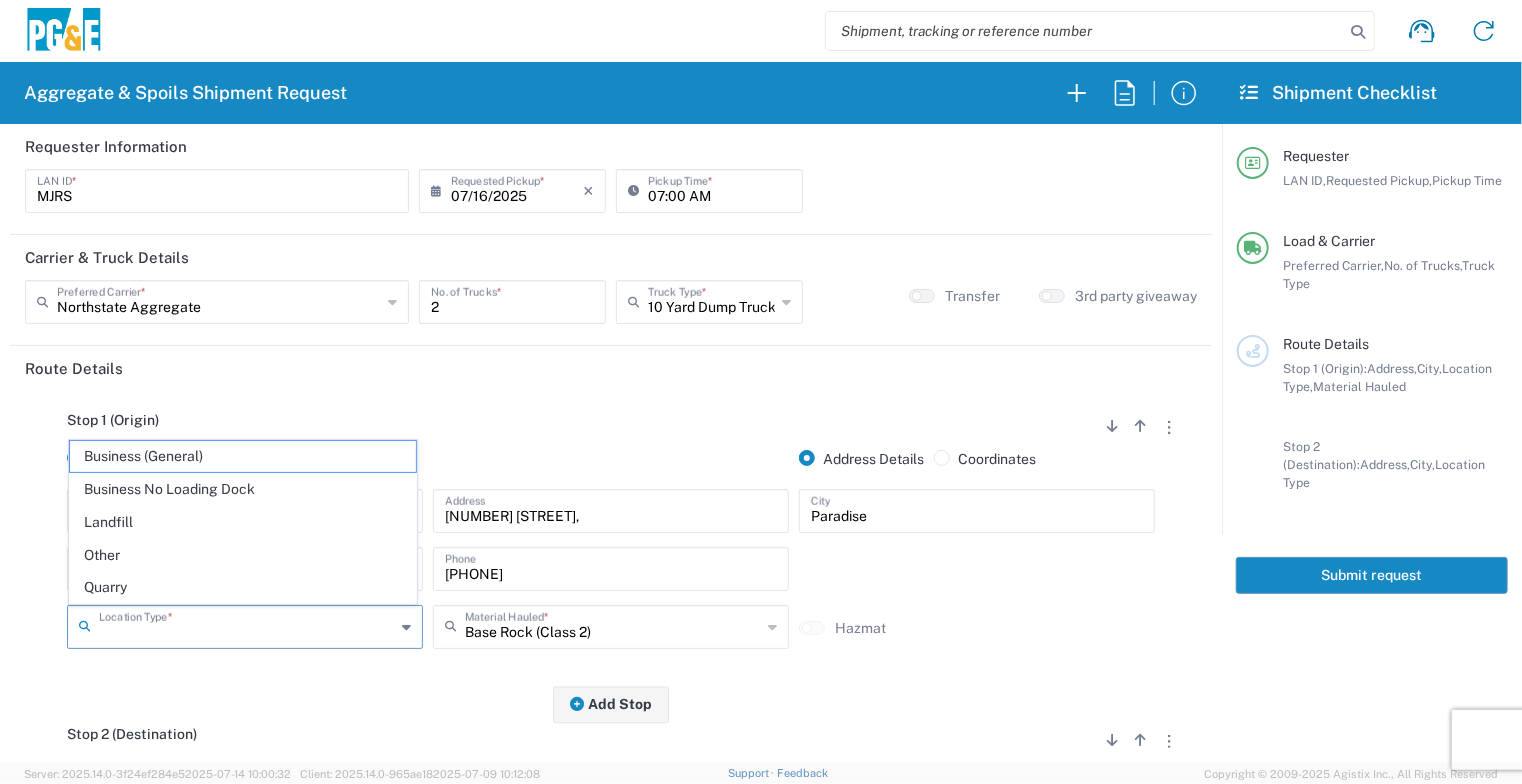 click at bounding box center [247, 625] 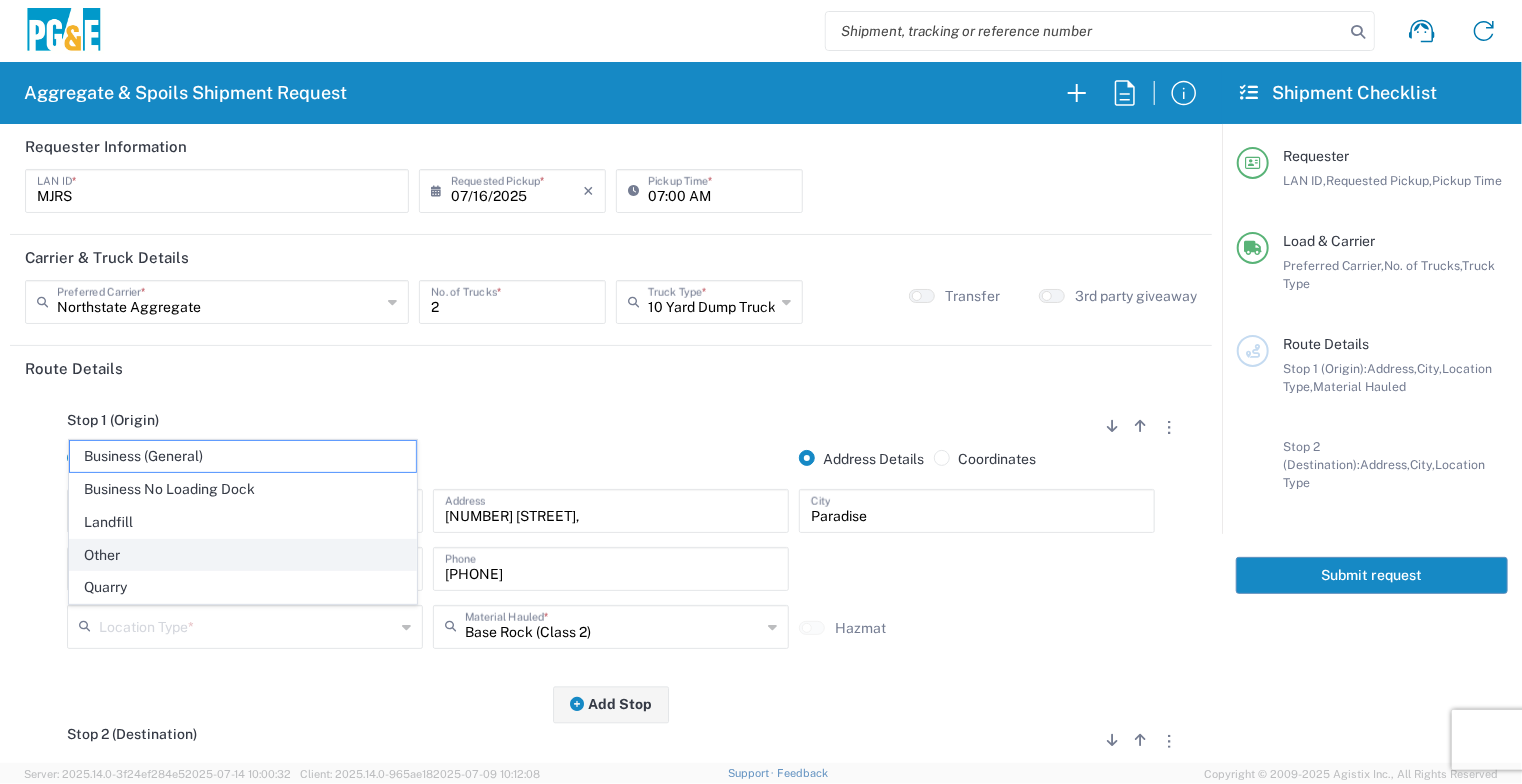 click on "Other" 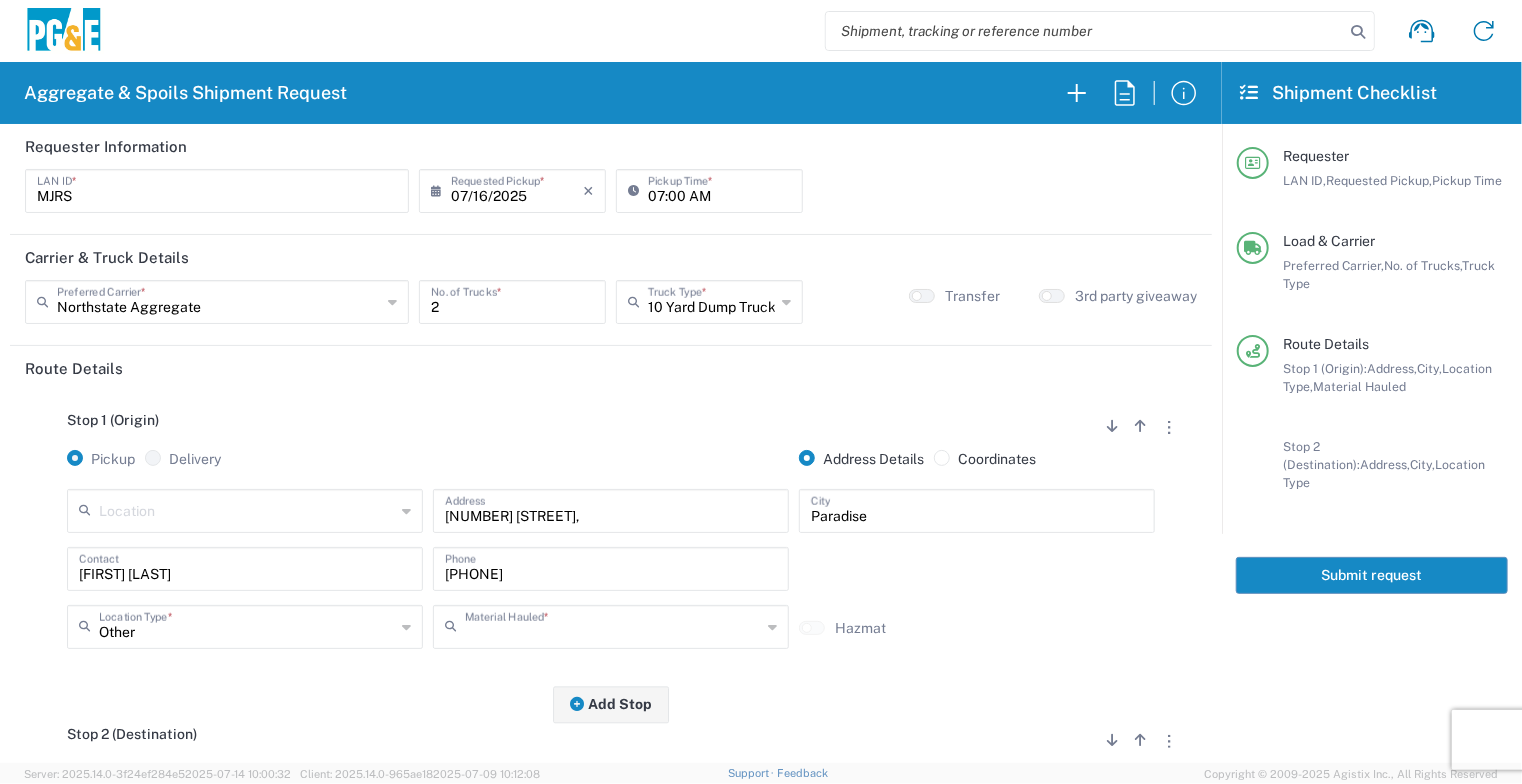 click at bounding box center (613, 625) 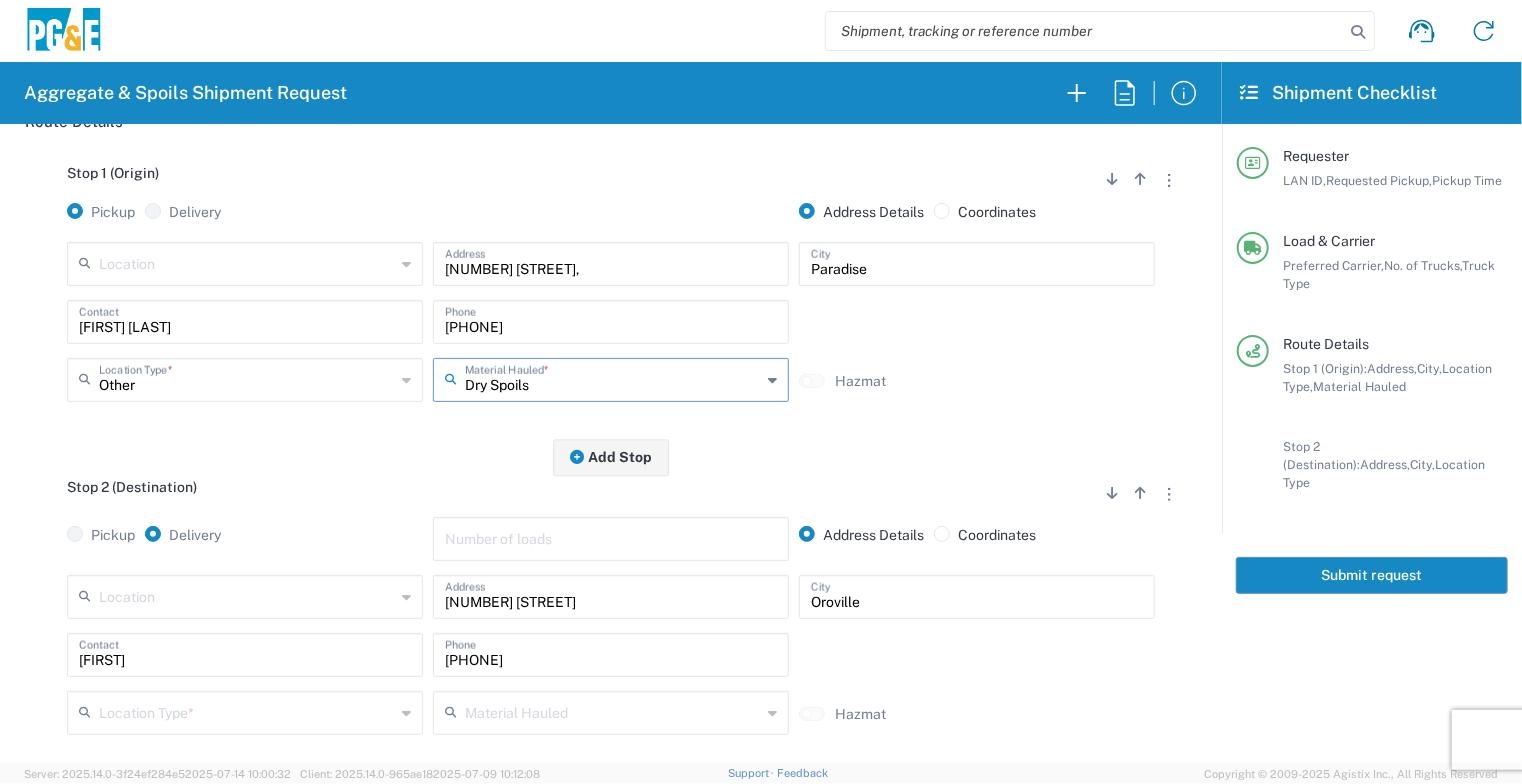 scroll, scrollTop: 248, scrollLeft: 0, axis: vertical 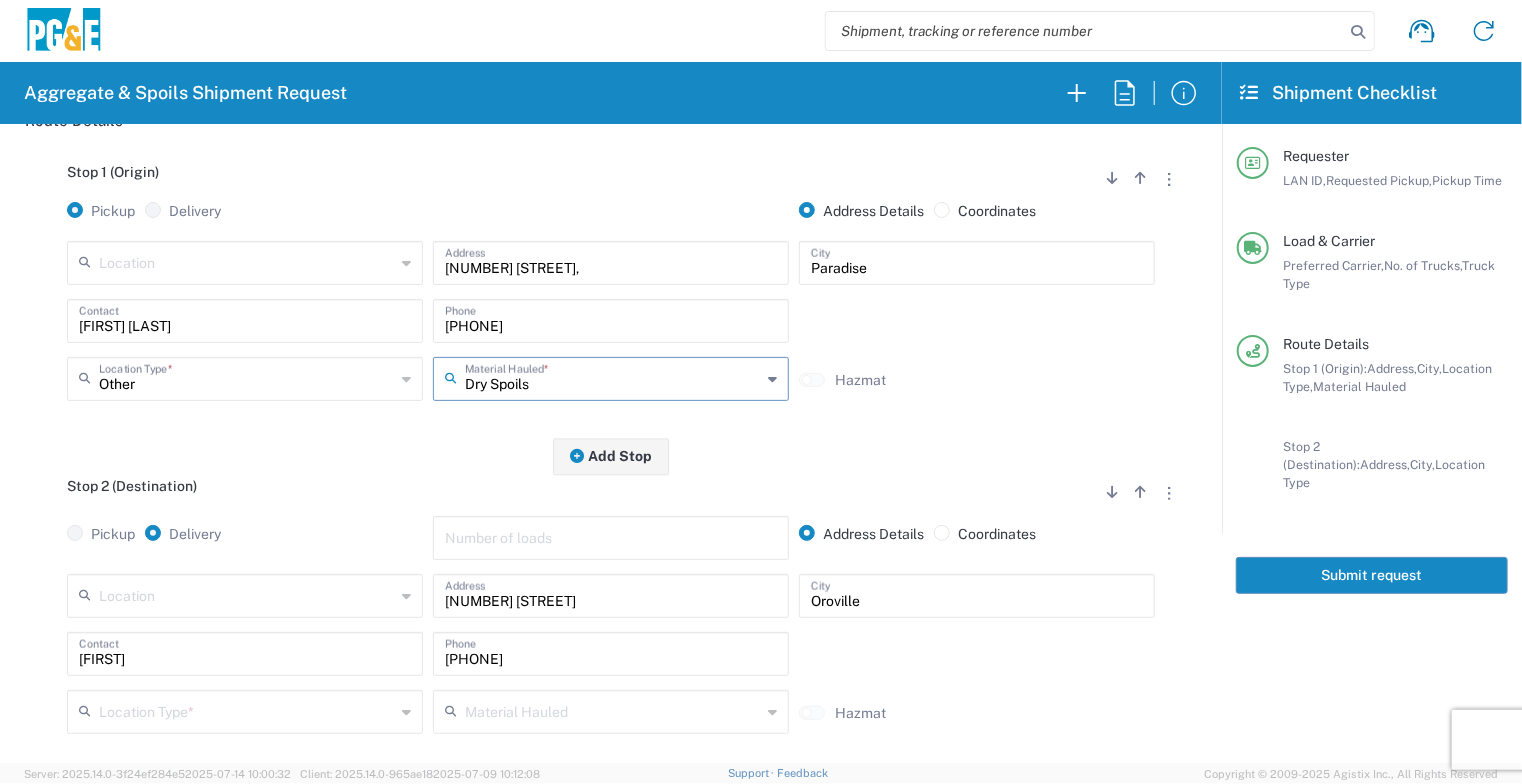 type on "Dry Spoils" 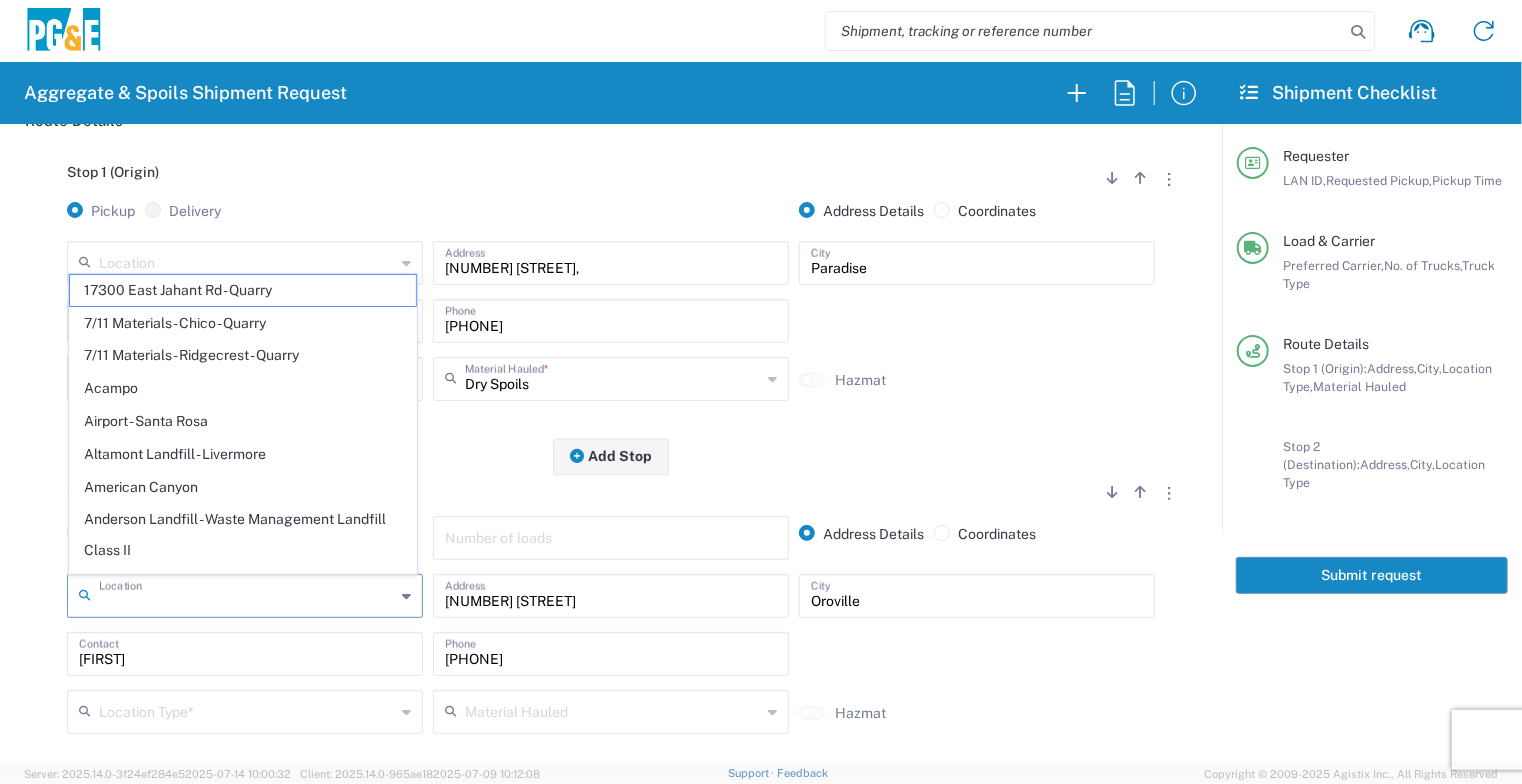 click at bounding box center (247, 594) 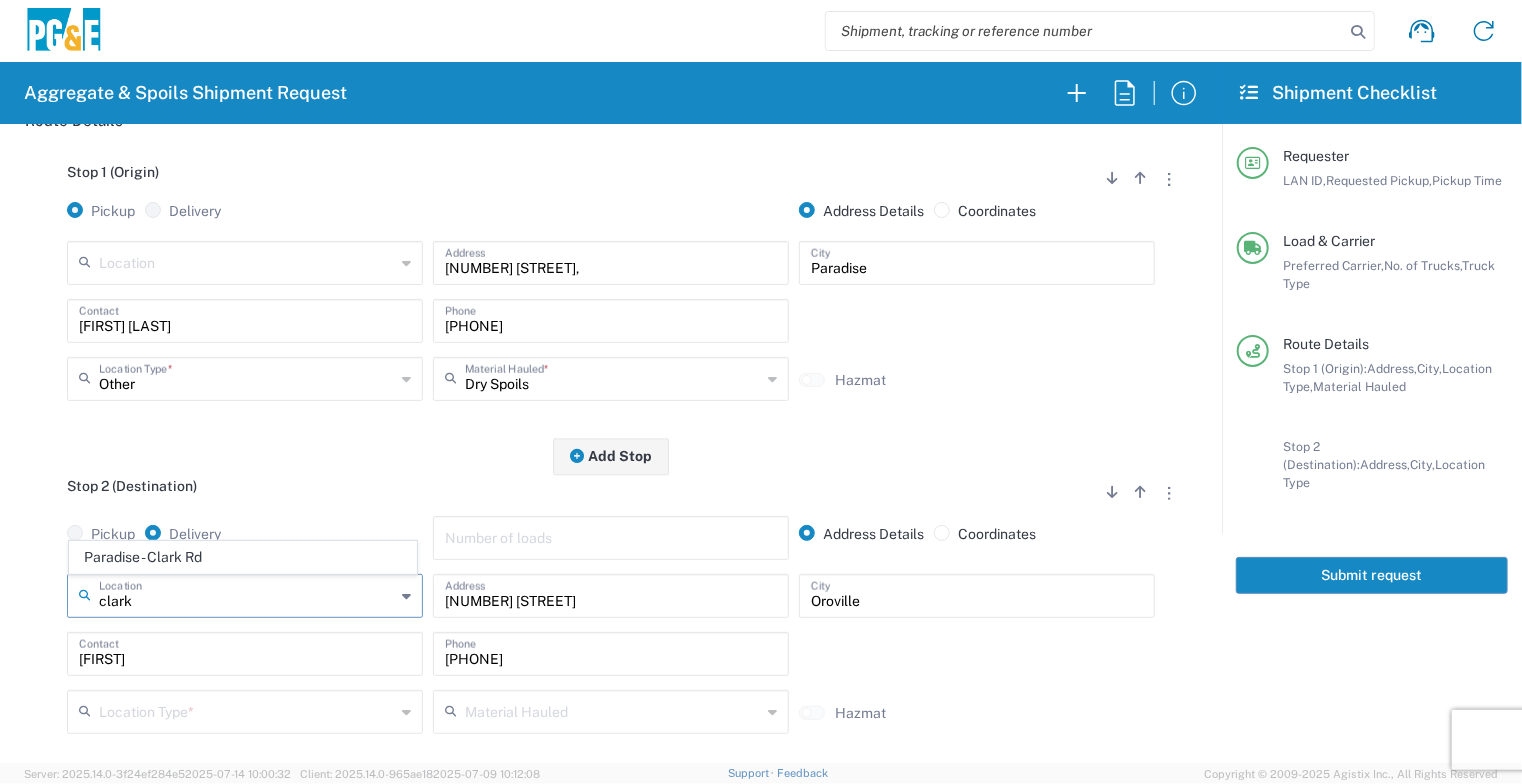 type on "Paradise - Clark Rd" 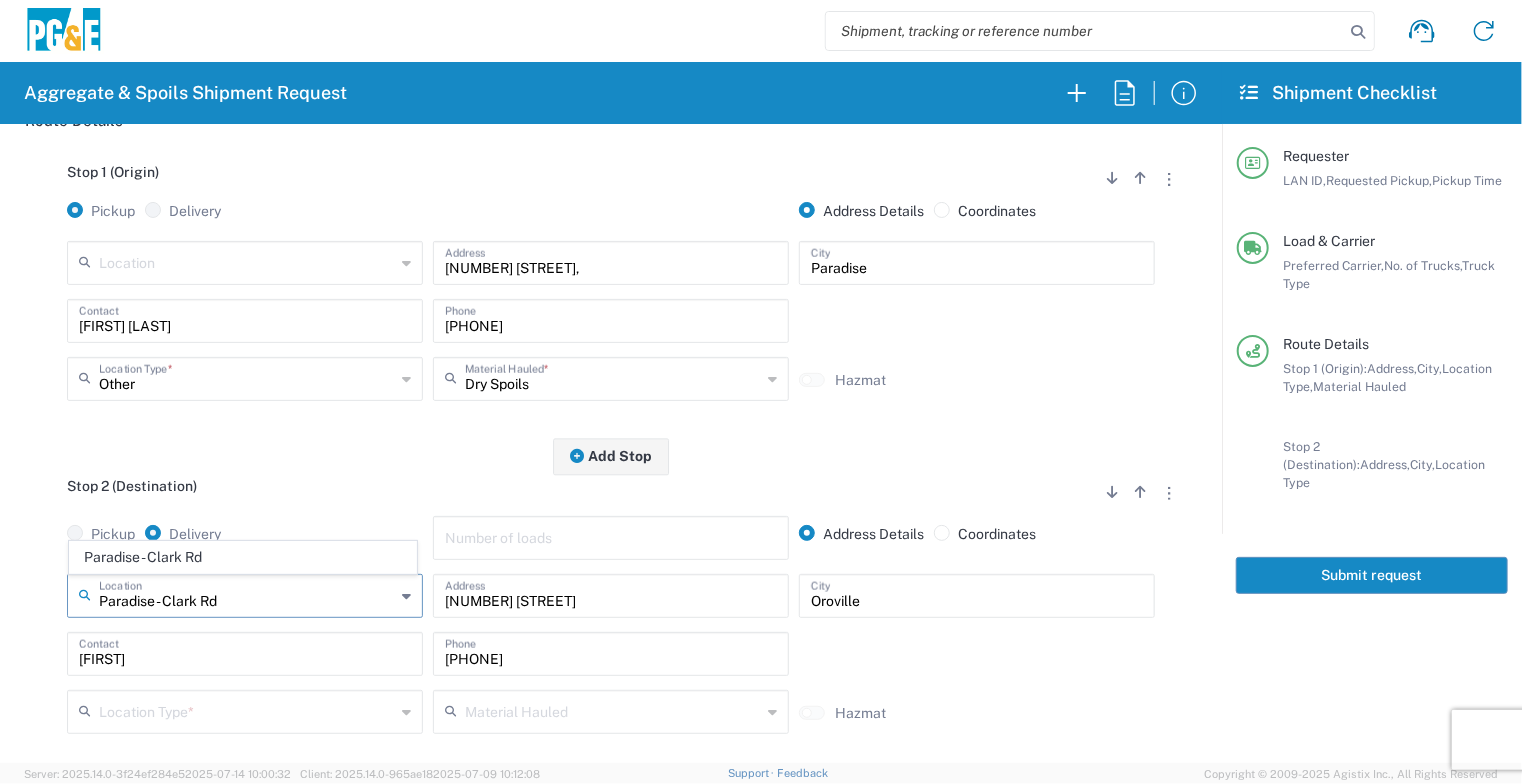 type on "[NUMBER] [STREET]" 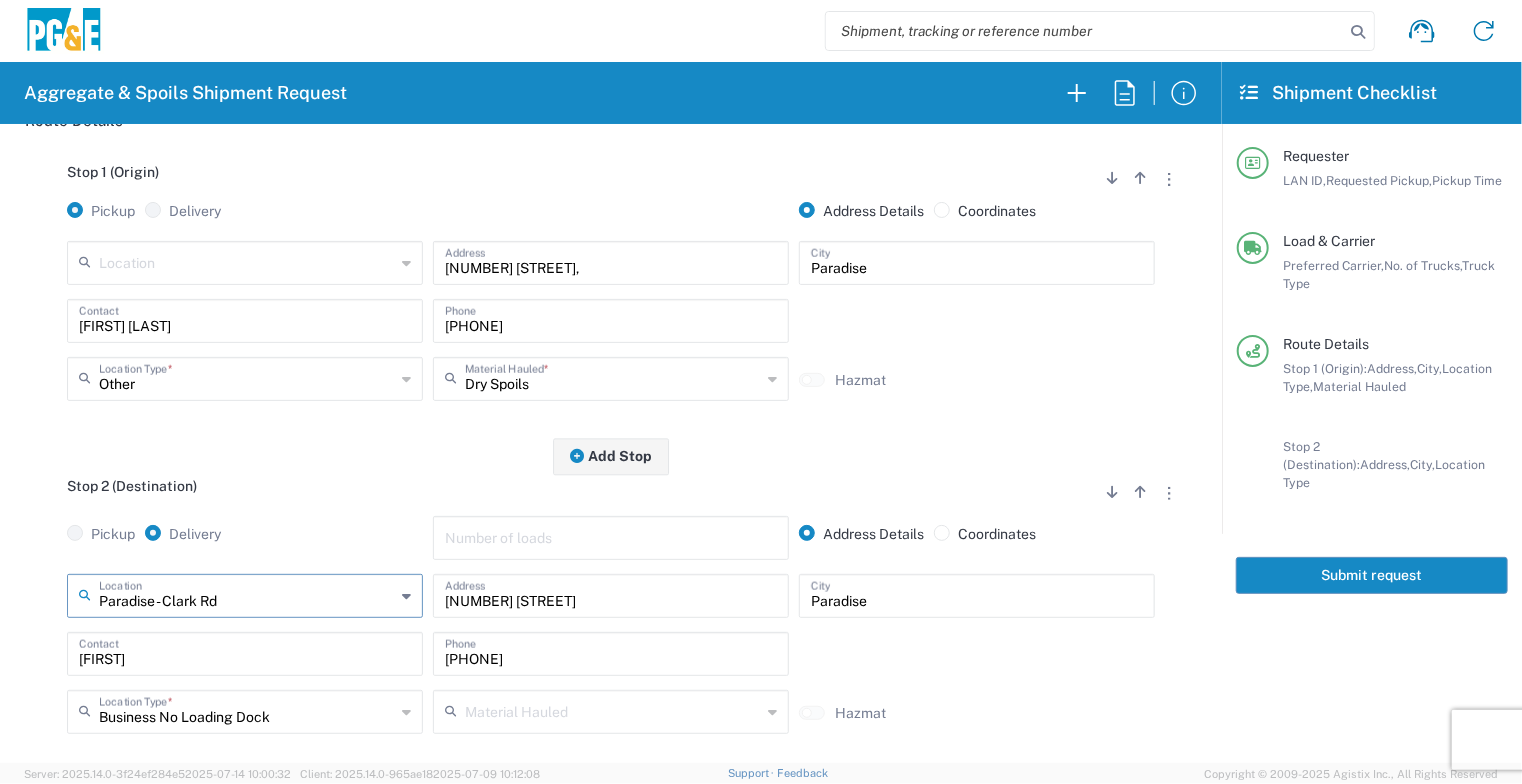 type on "Paradise - Clark Rd" 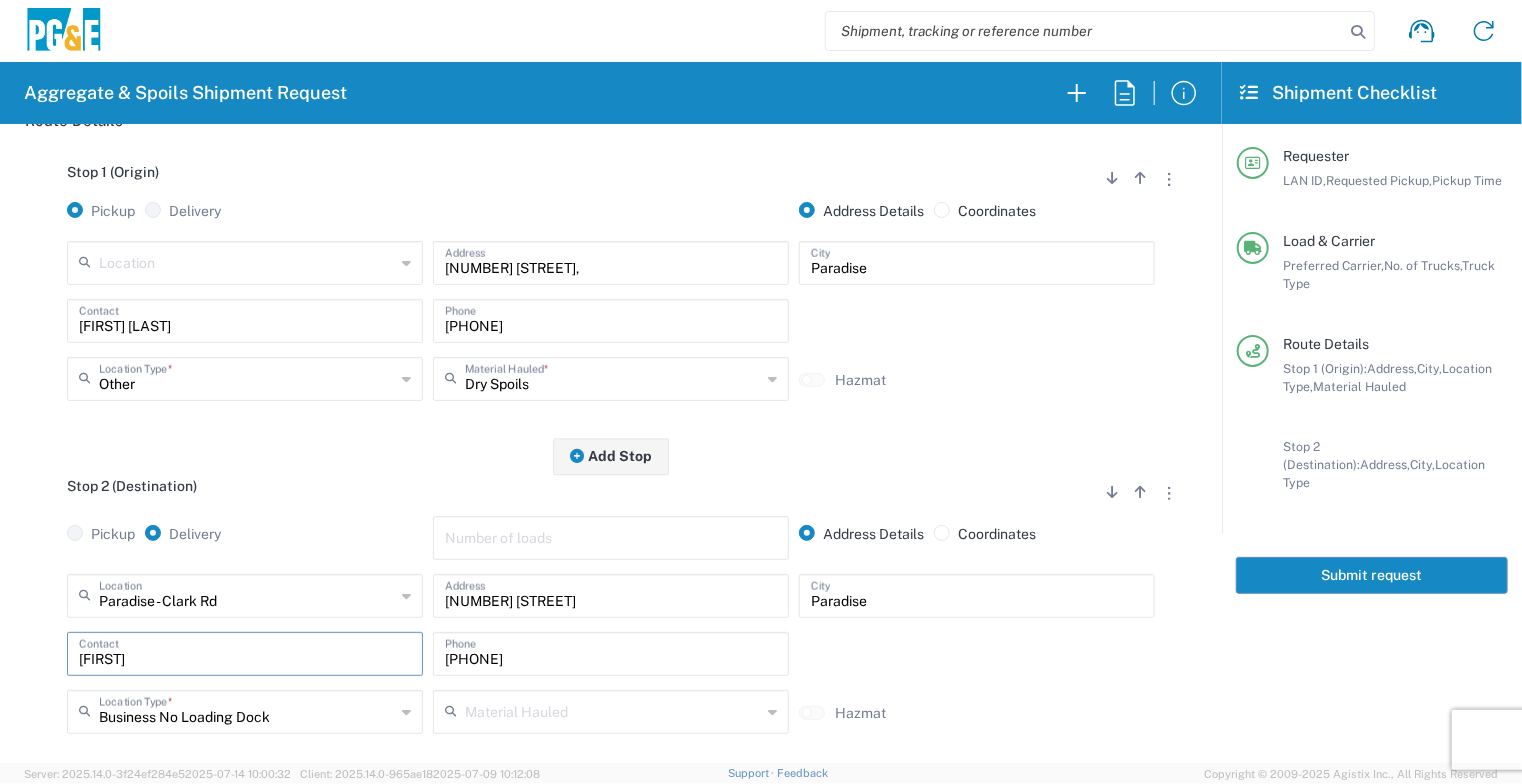 drag, startPoint x: 204, startPoint y: 662, endPoint x: -8, endPoint y: 667, distance: 212.05896 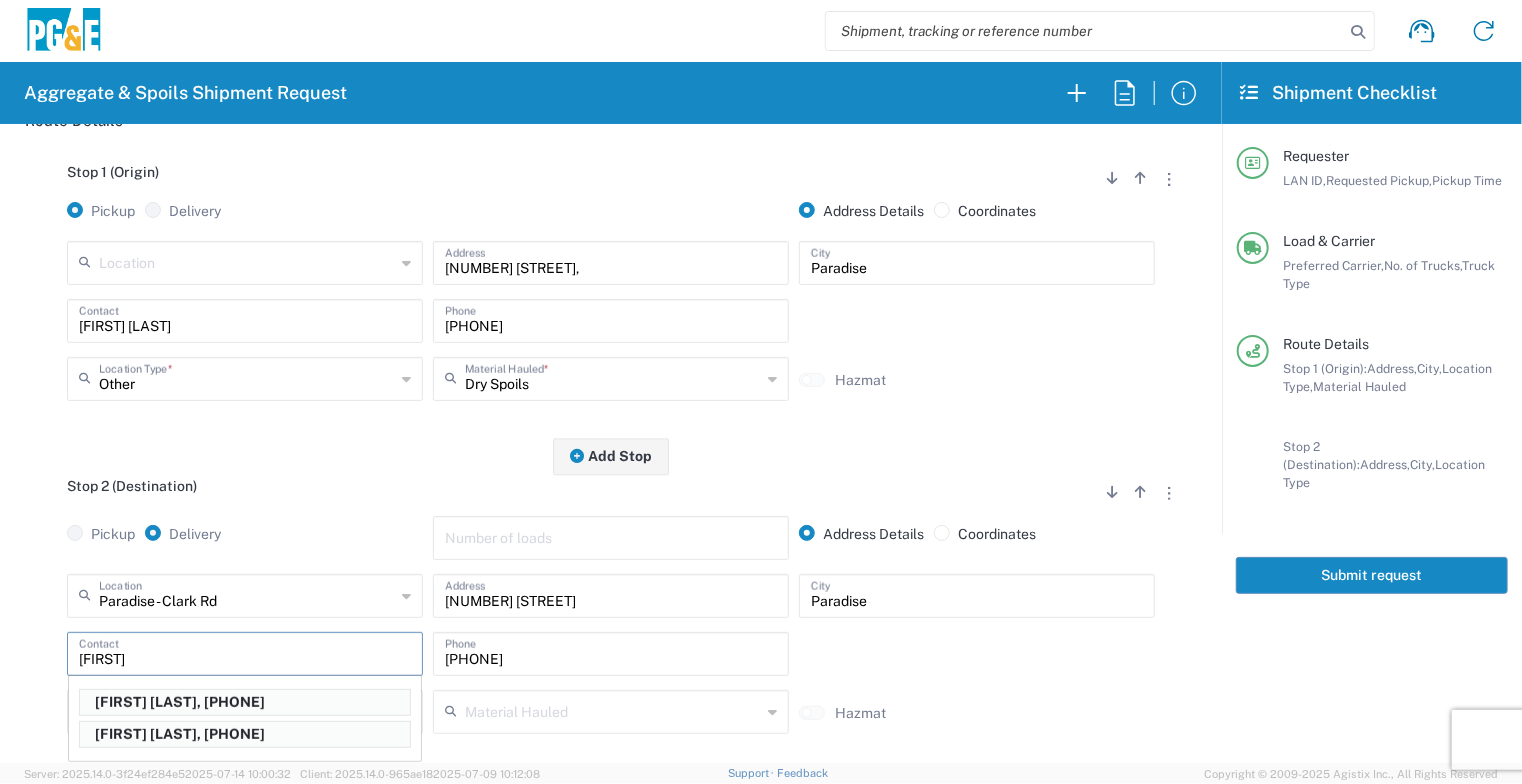 type on "David McGregor" 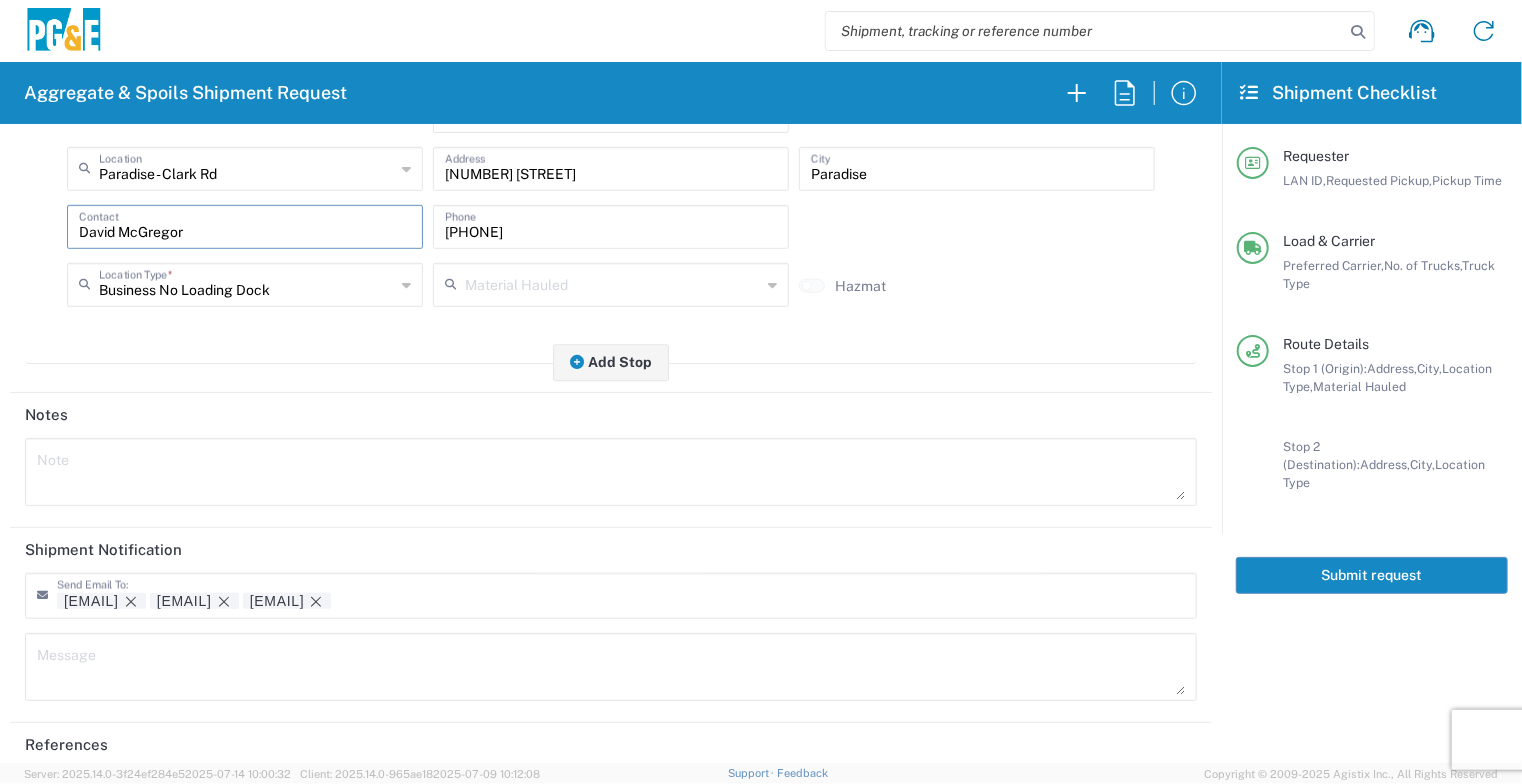 scroll, scrollTop: 743, scrollLeft: 0, axis: vertical 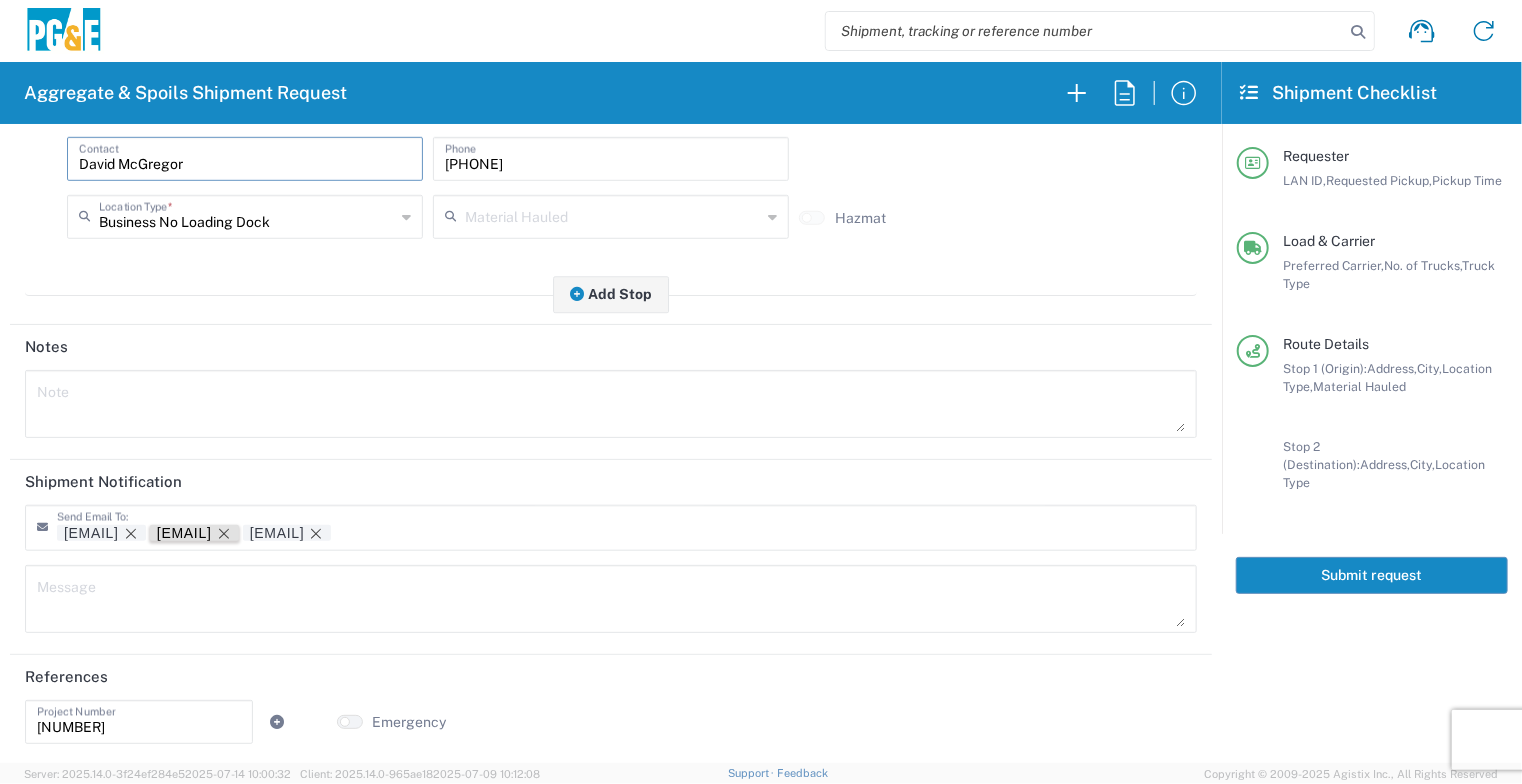 type on "David McGregor" 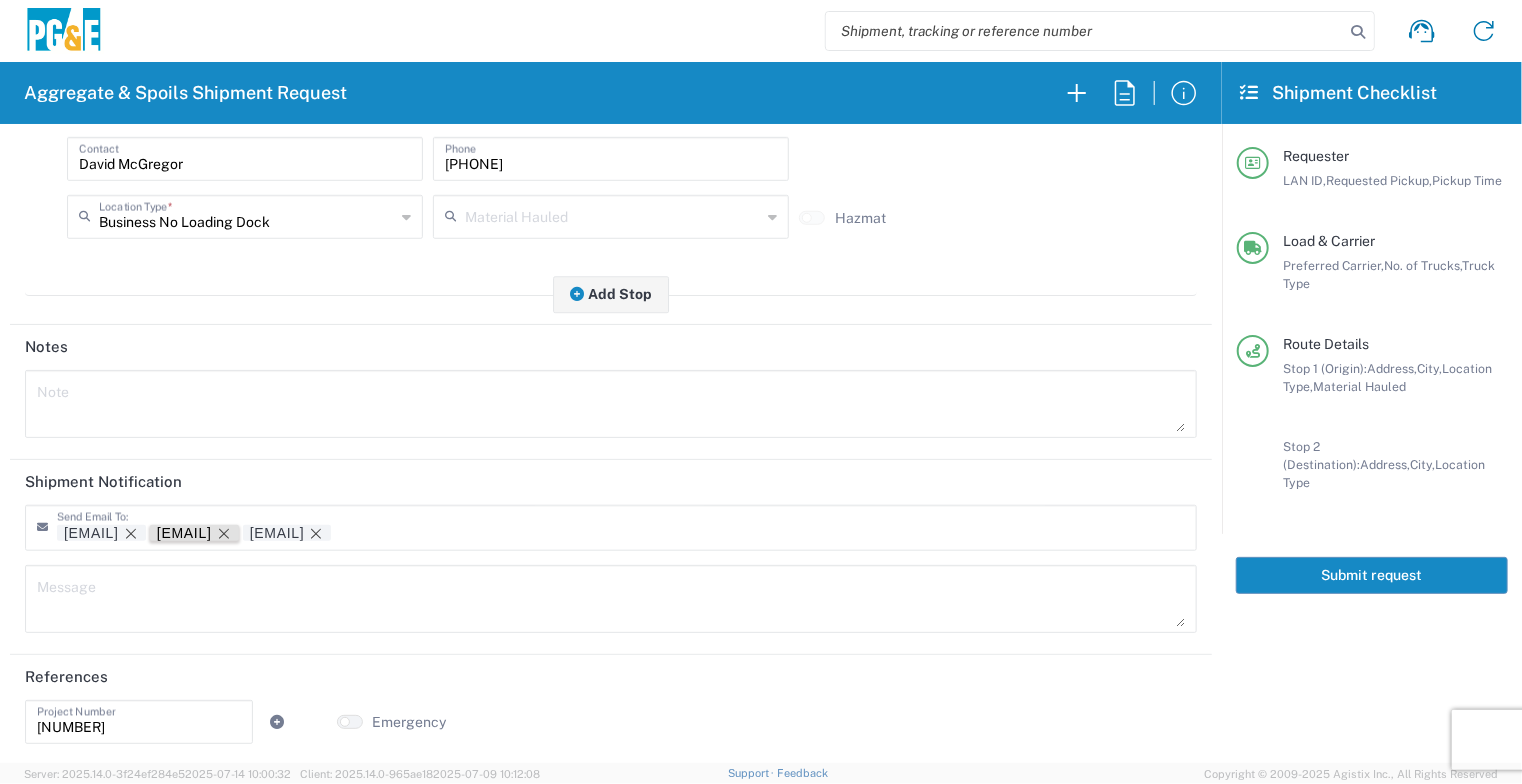 click 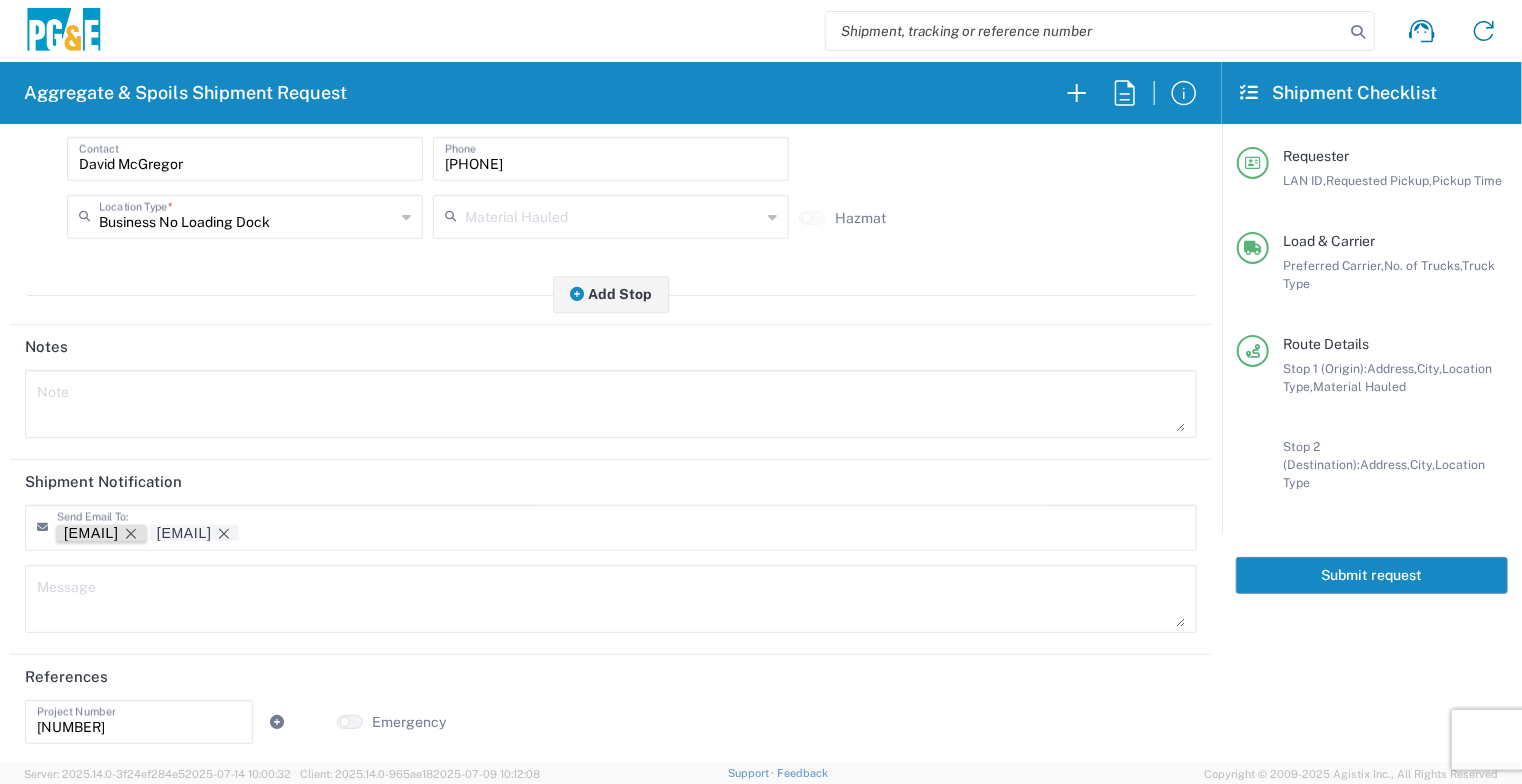 click 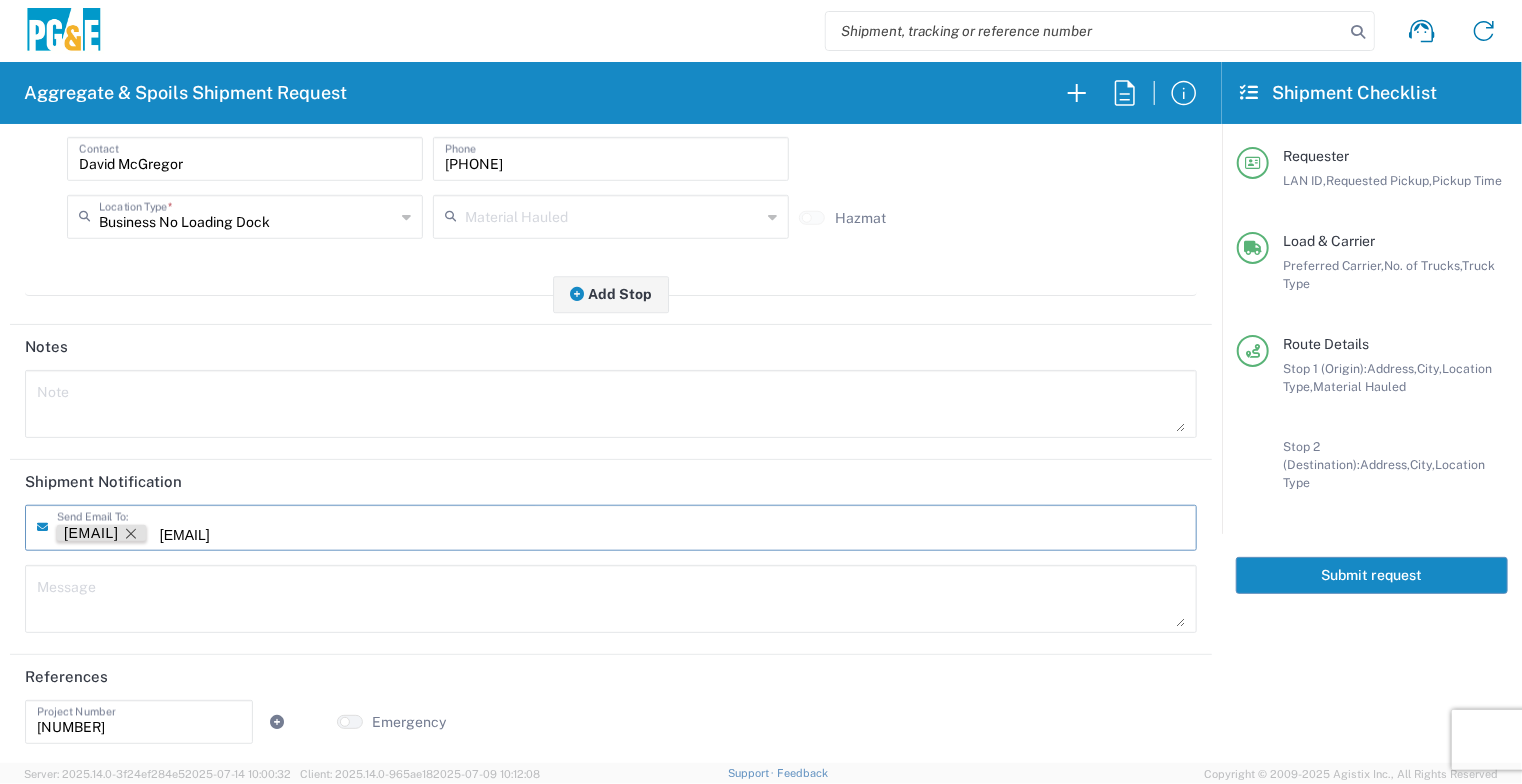 type on "[EMAIL]" 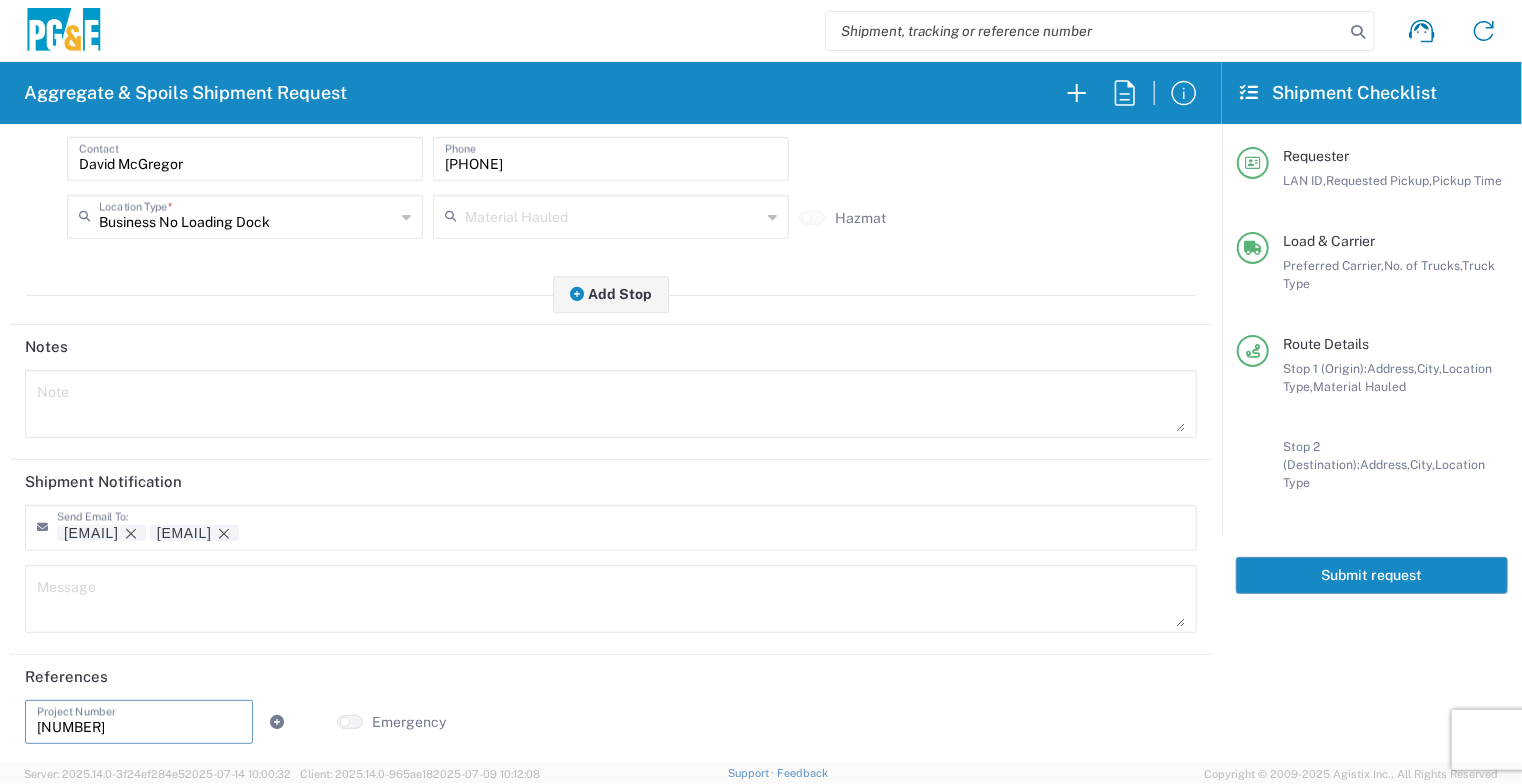 drag, startPoint x: 142, startPoint y: 707, endPoint x: -8, endPoint y: 730, distance: 151.75308 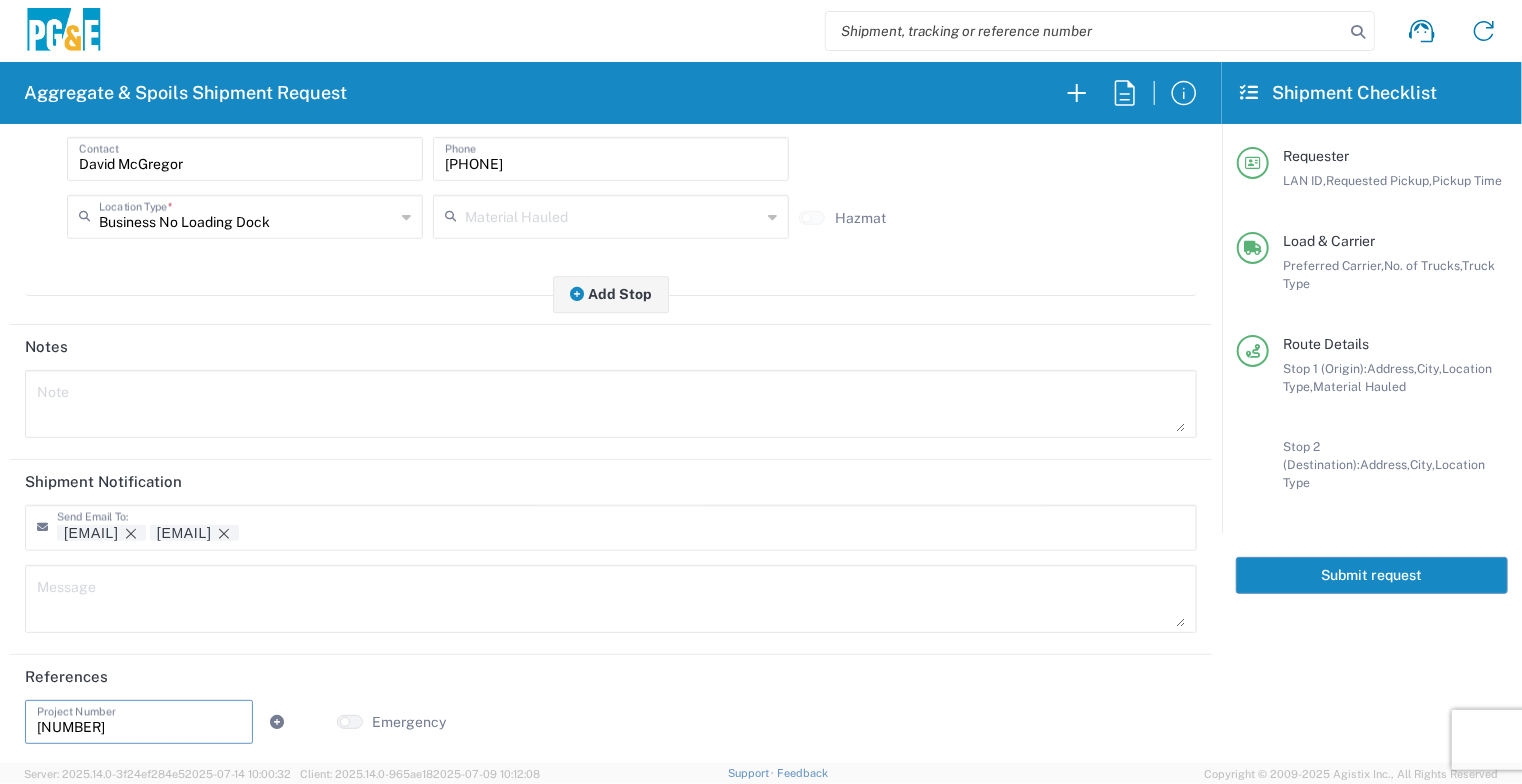 paste on "24604" 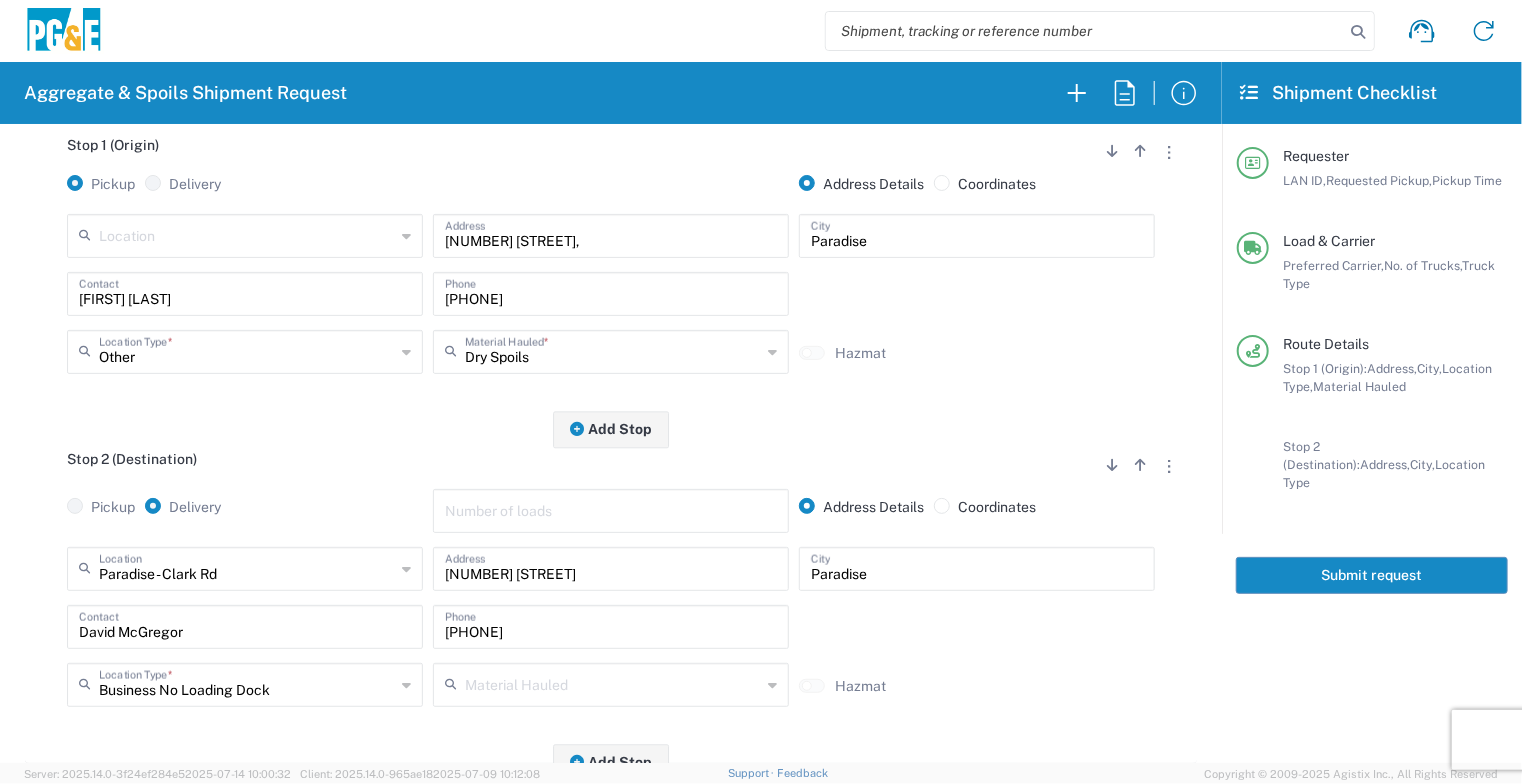 scroll, scrollTop: 0, scrollLeft: 0, axis: both 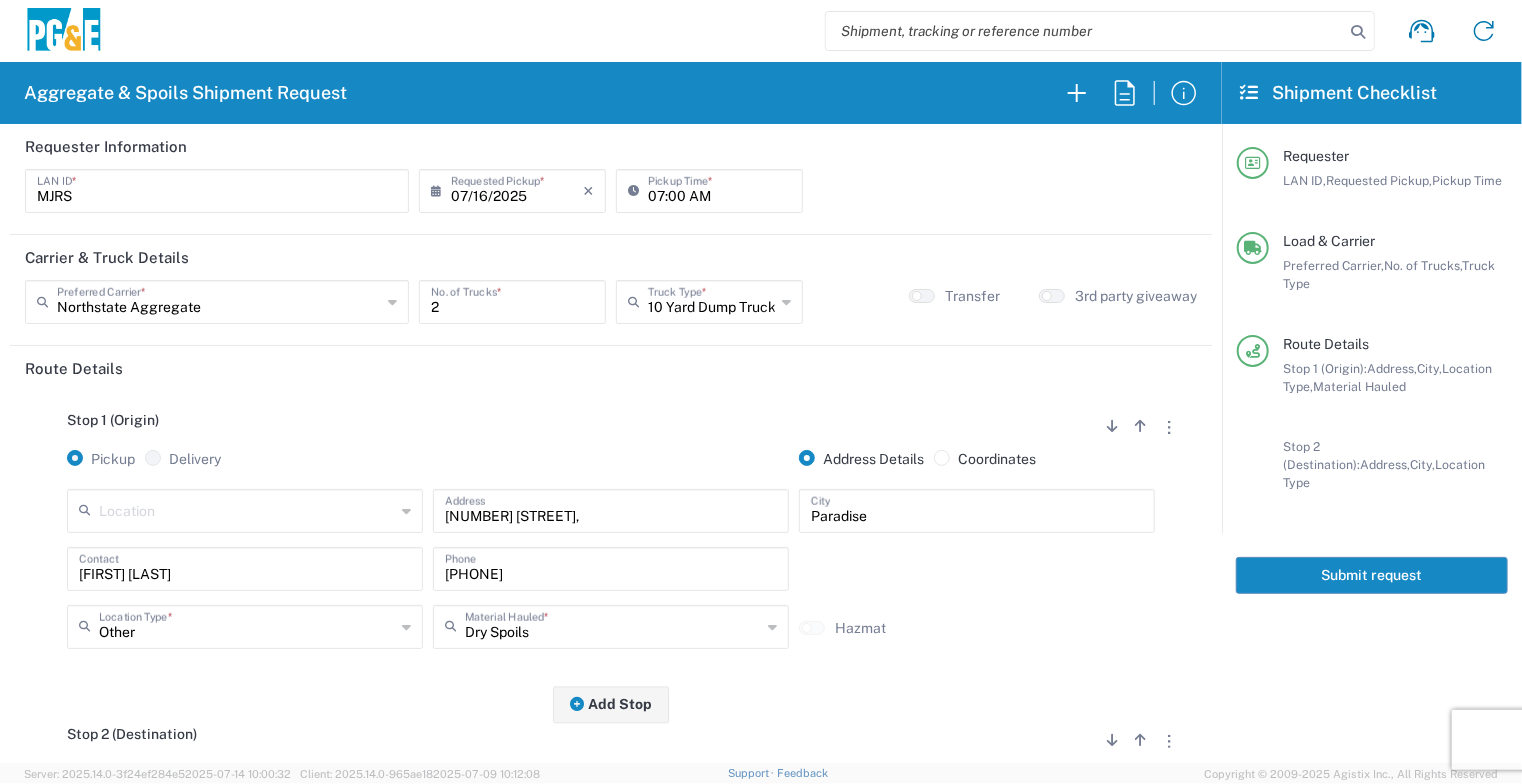 type on "[NUMBER]" 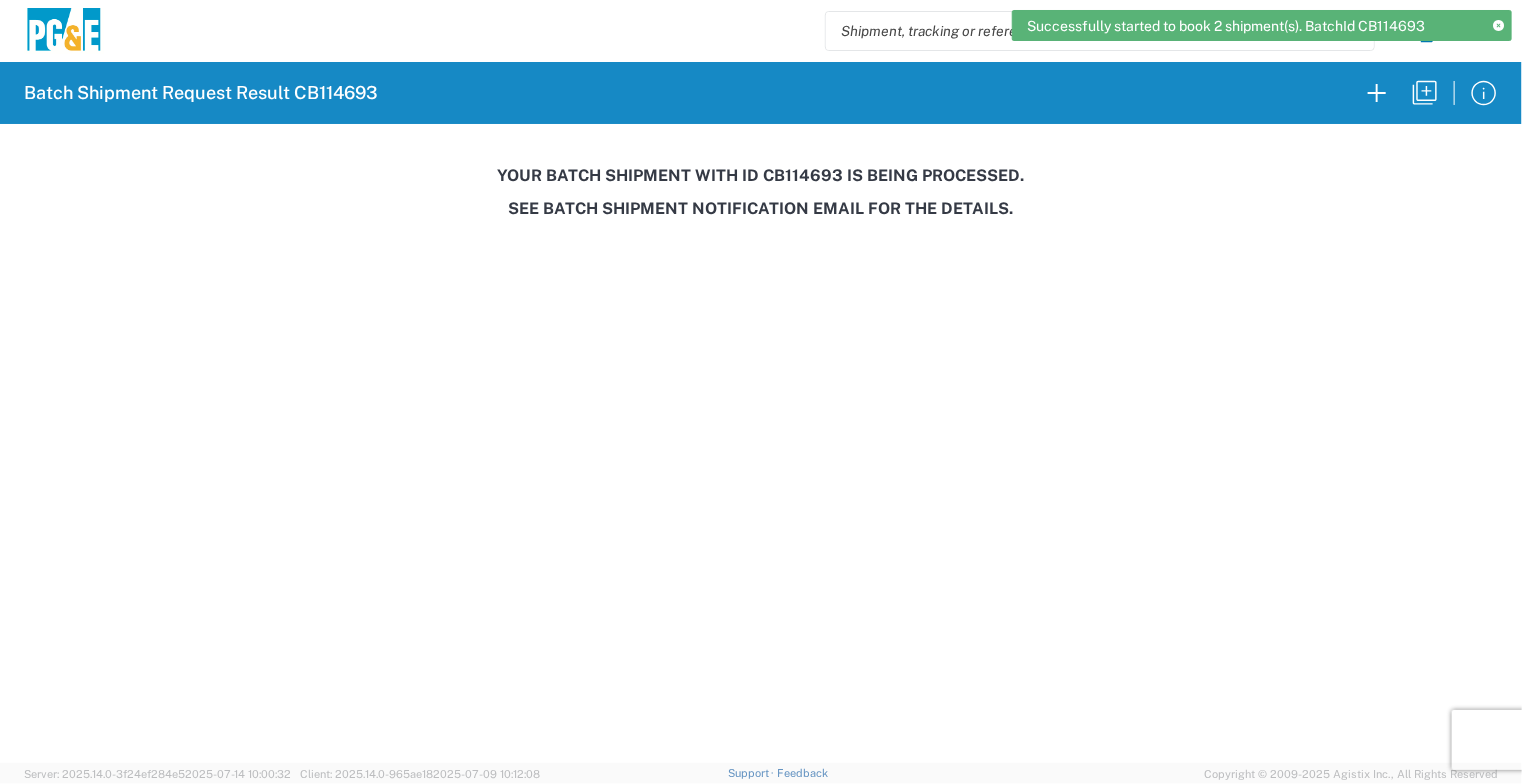 click on "Your batch shipment with id CB114693 is being processed." 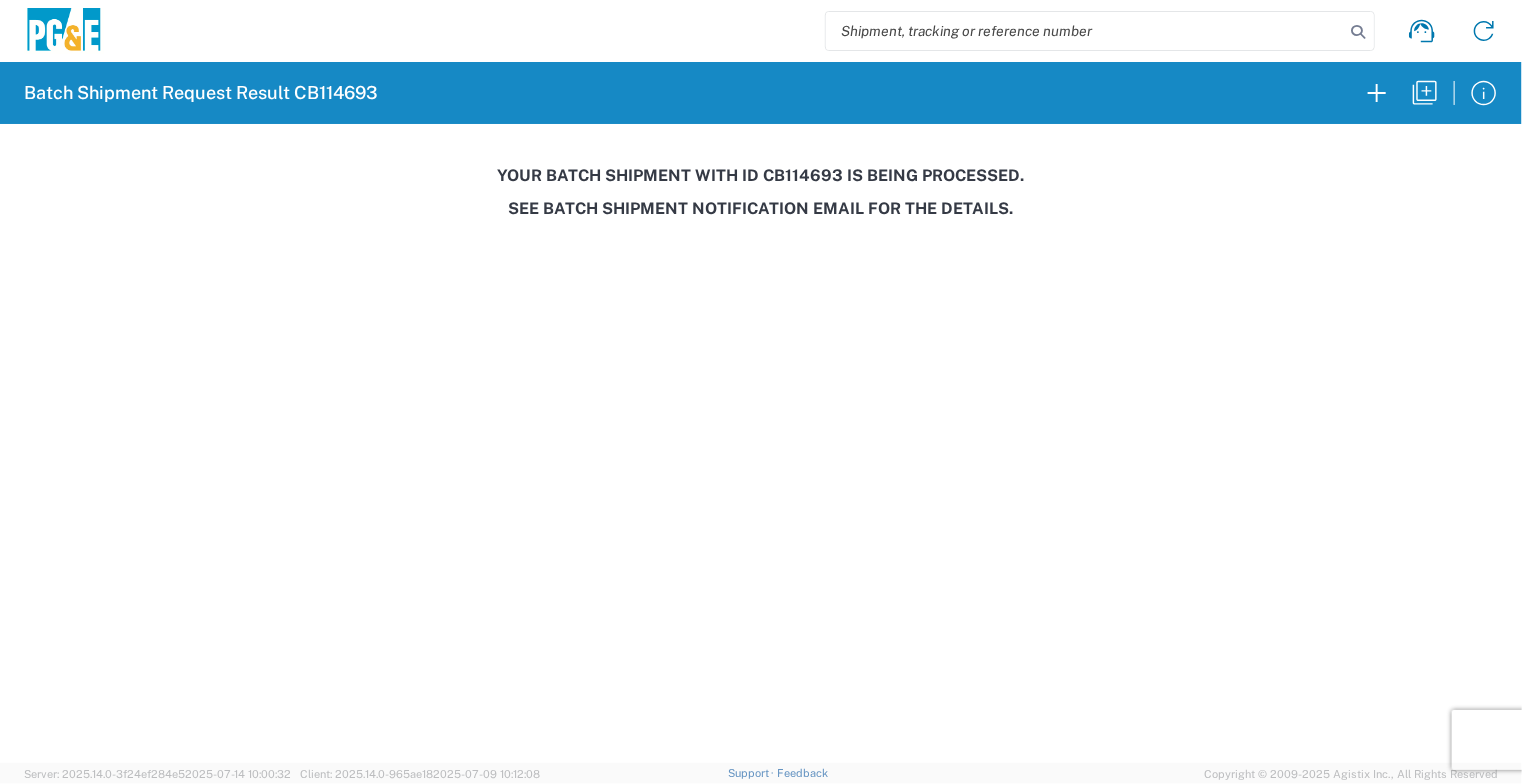 copy on "CB114693" 